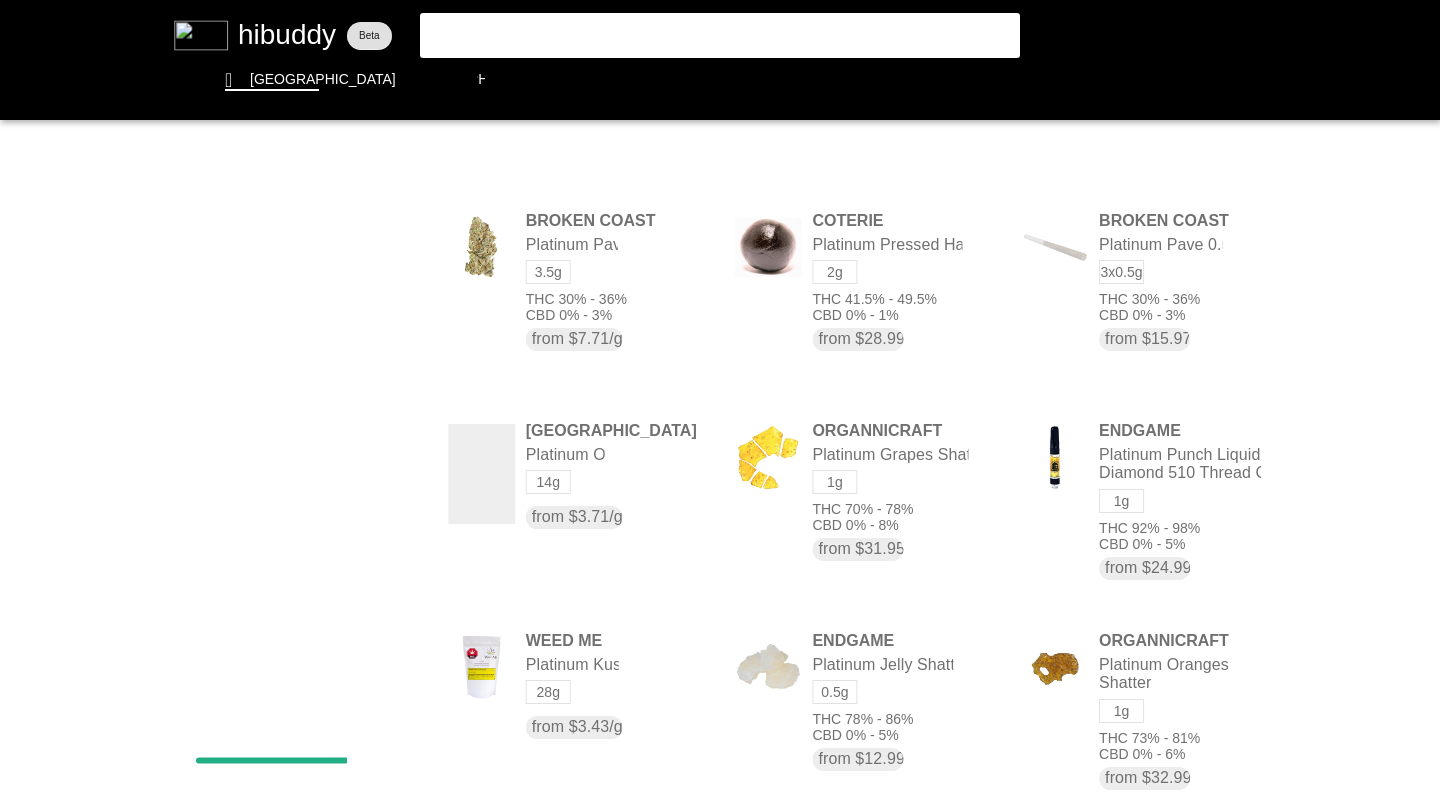 scroll, scrollTop: 0, scrollLeft: 0, axis: both 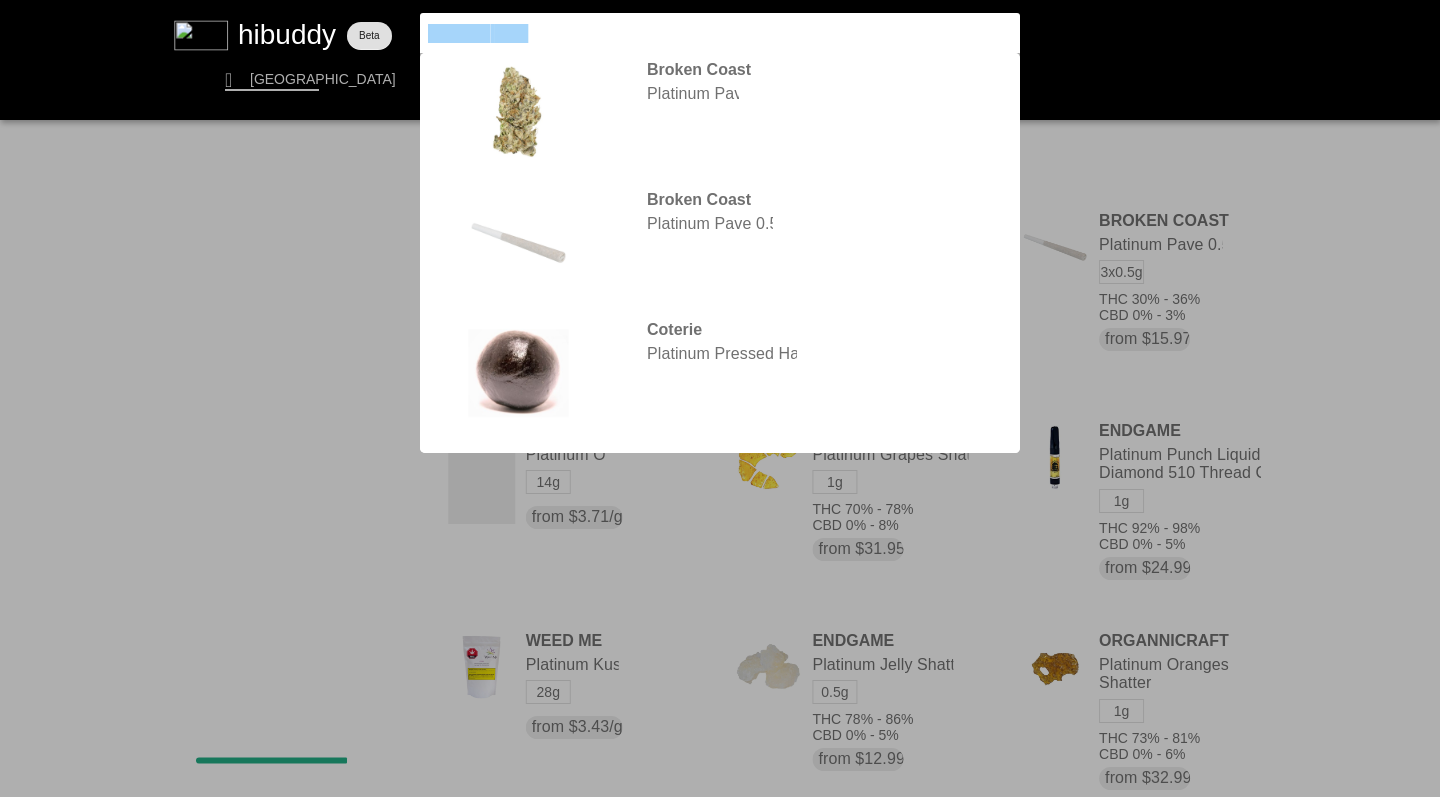 drag, startPoint x: 529, startPoint y: 34, endPoint x: 384, endPoint y: 11, distance: 146.8128 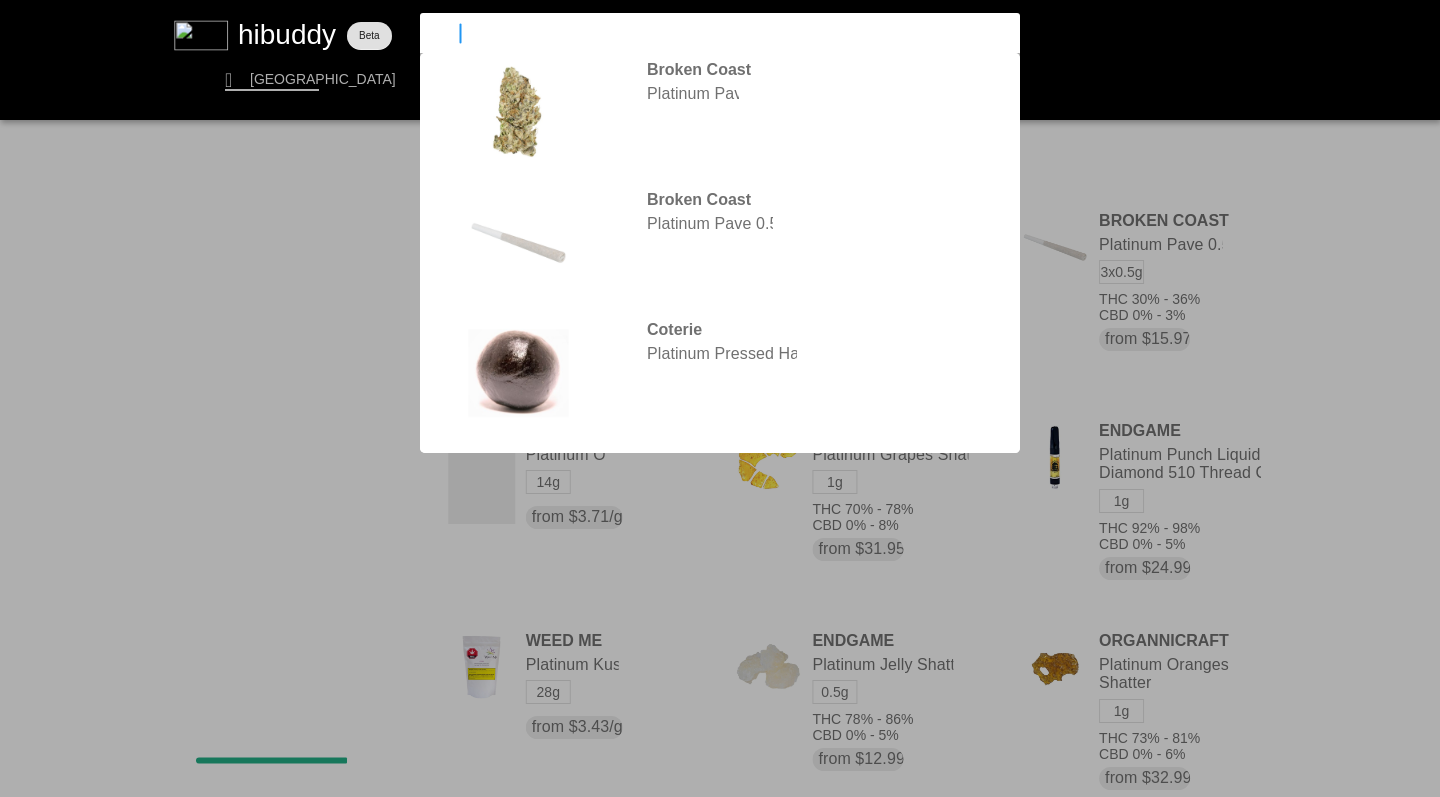 type on "kwall" 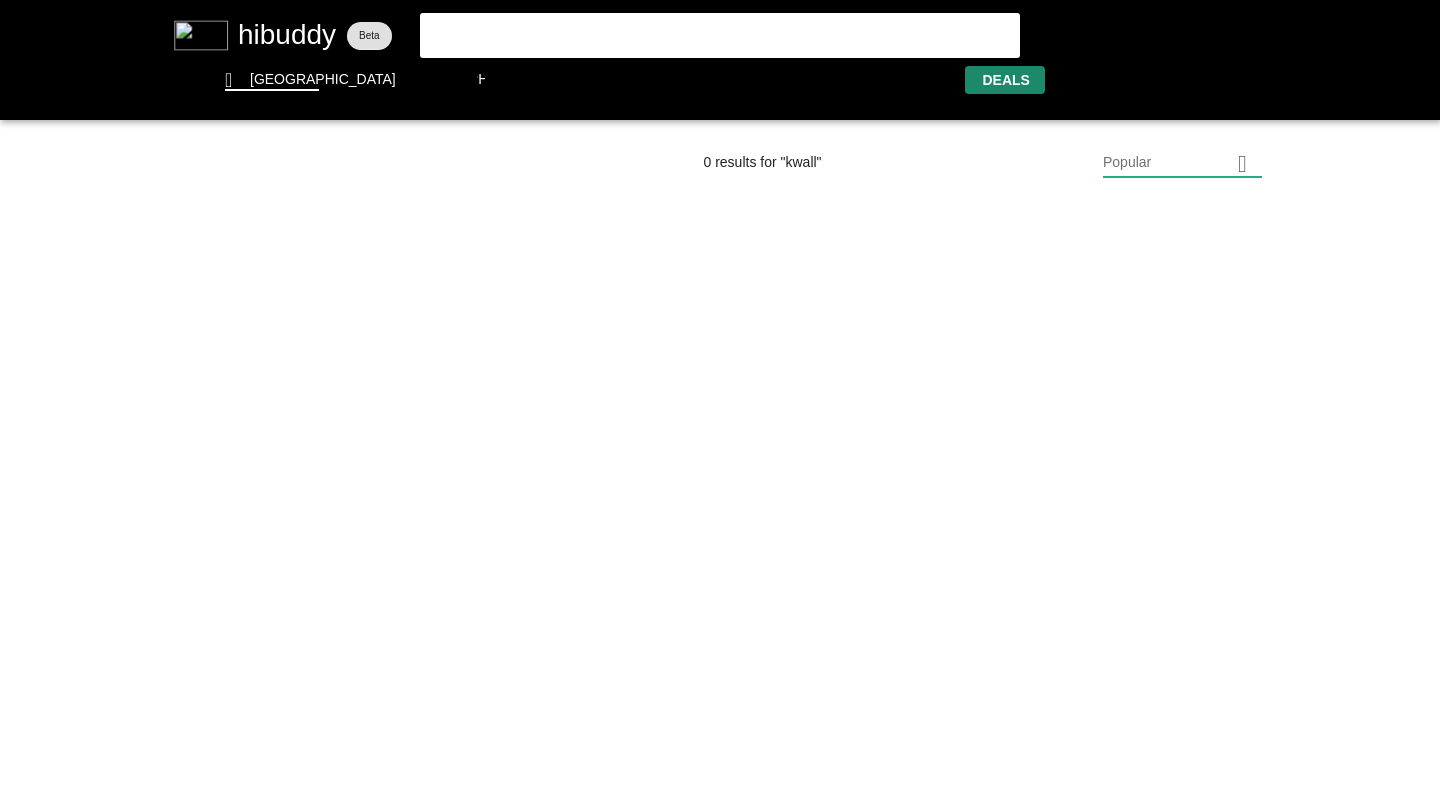 click at bounding box center (720, 398) 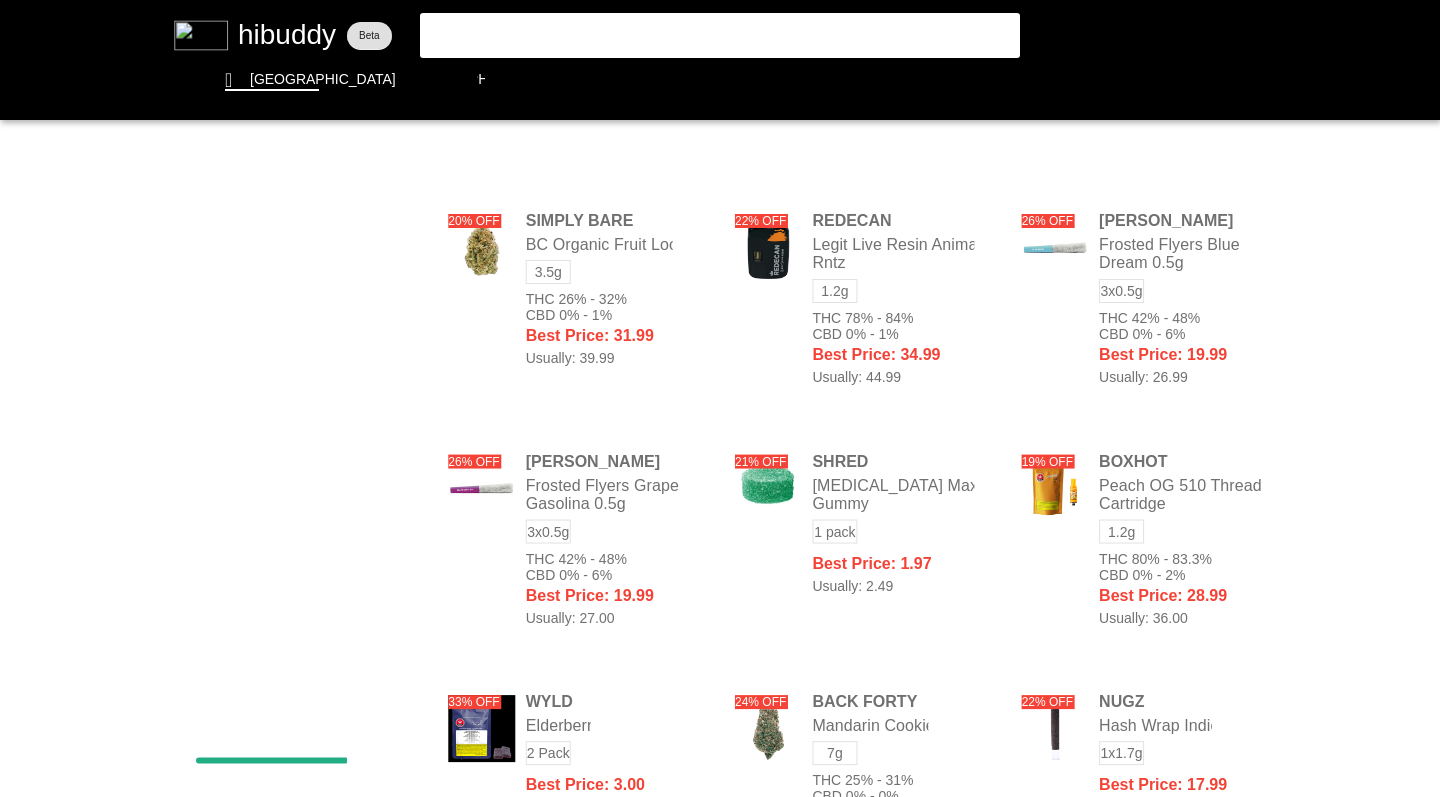 click at bounding box center (720, 398) 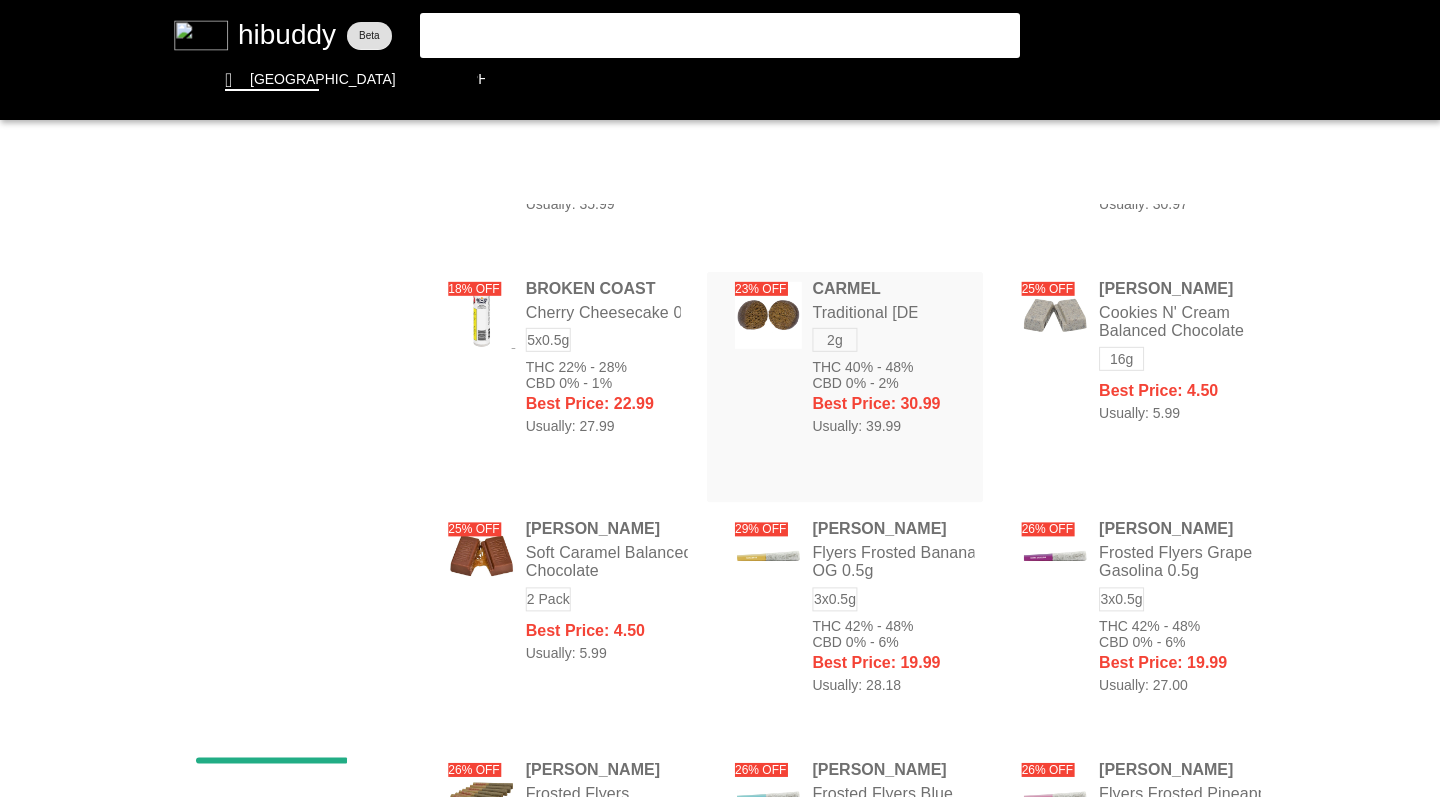 click at bounding box center [720, 398] 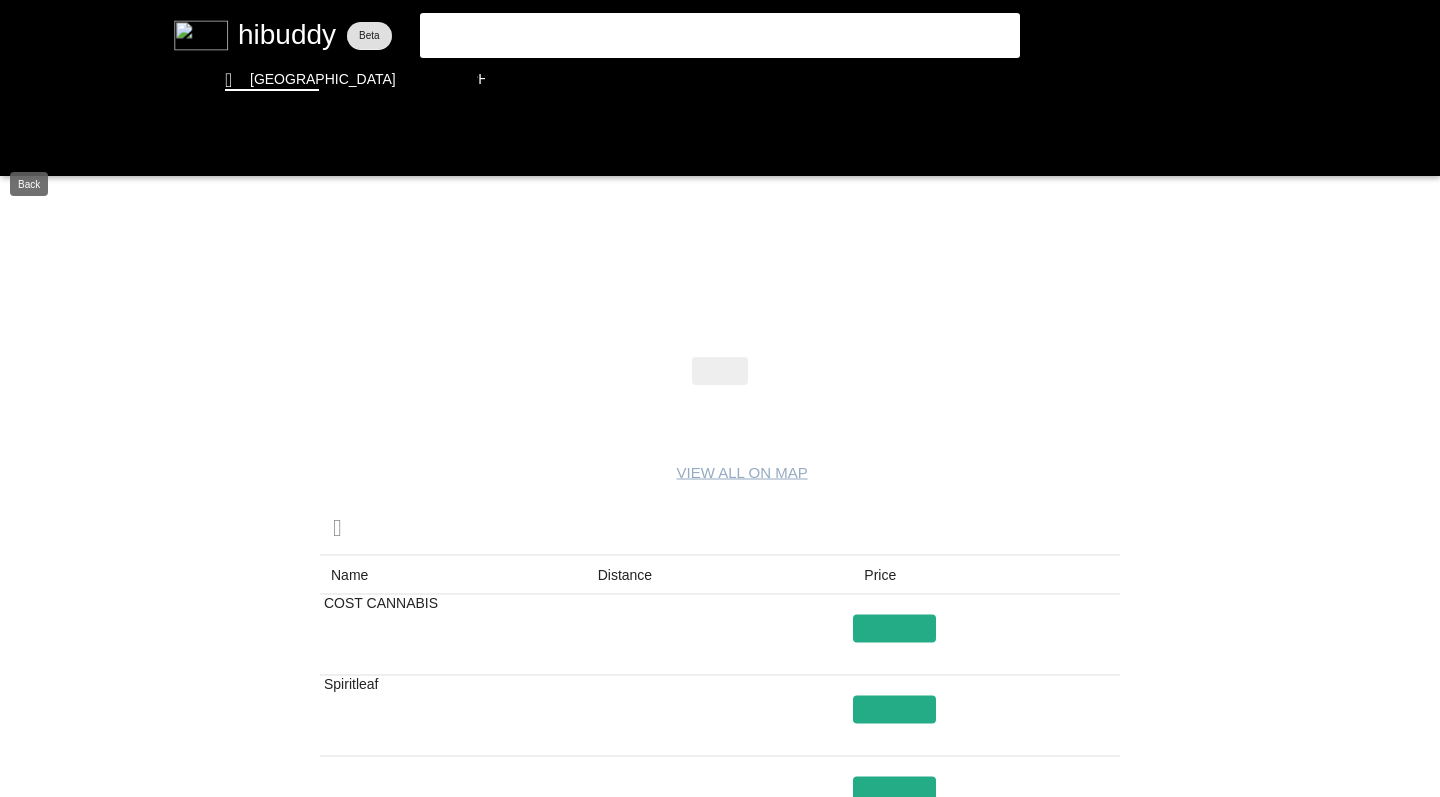 click at bounding box center (720, 398) 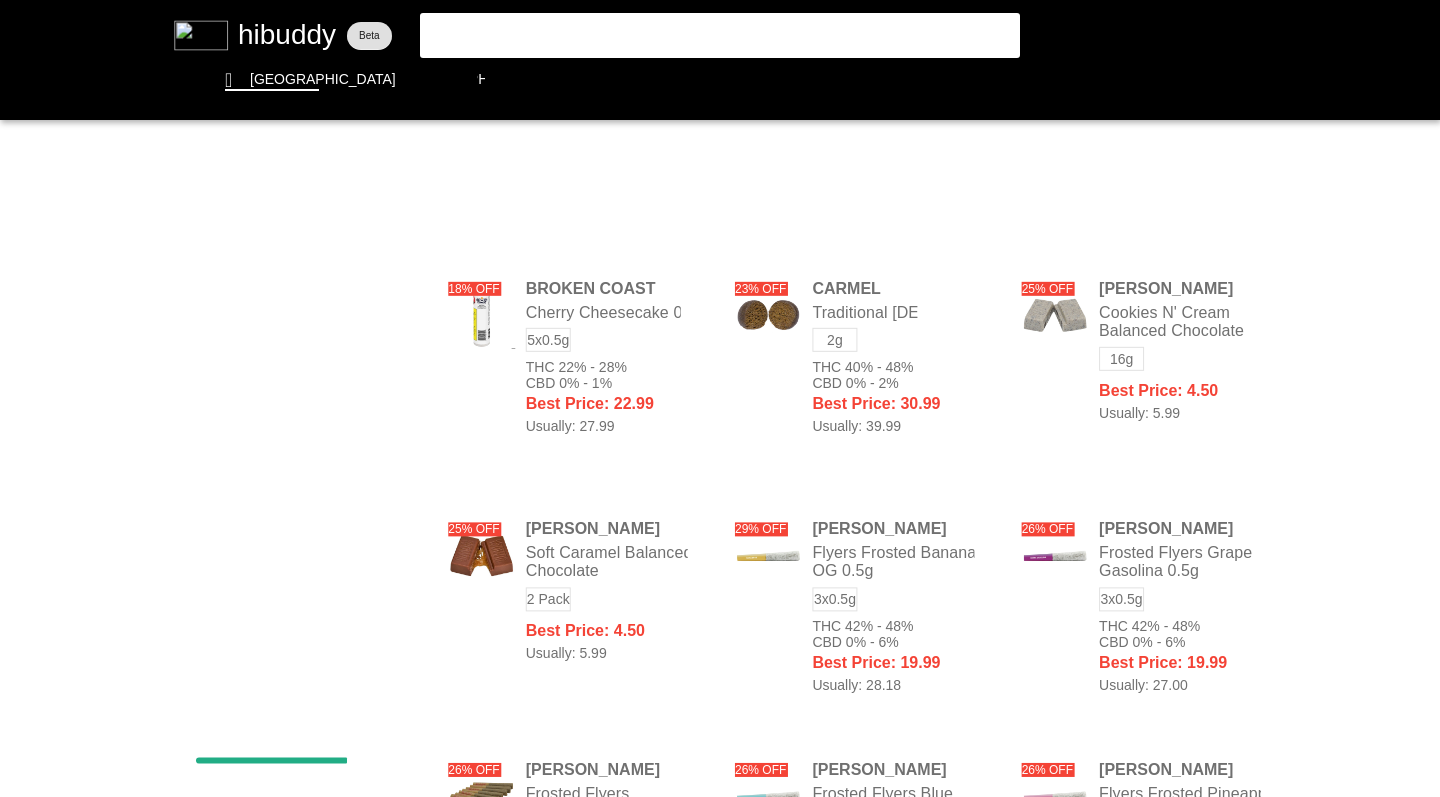 click at bounding box center [720, 398] 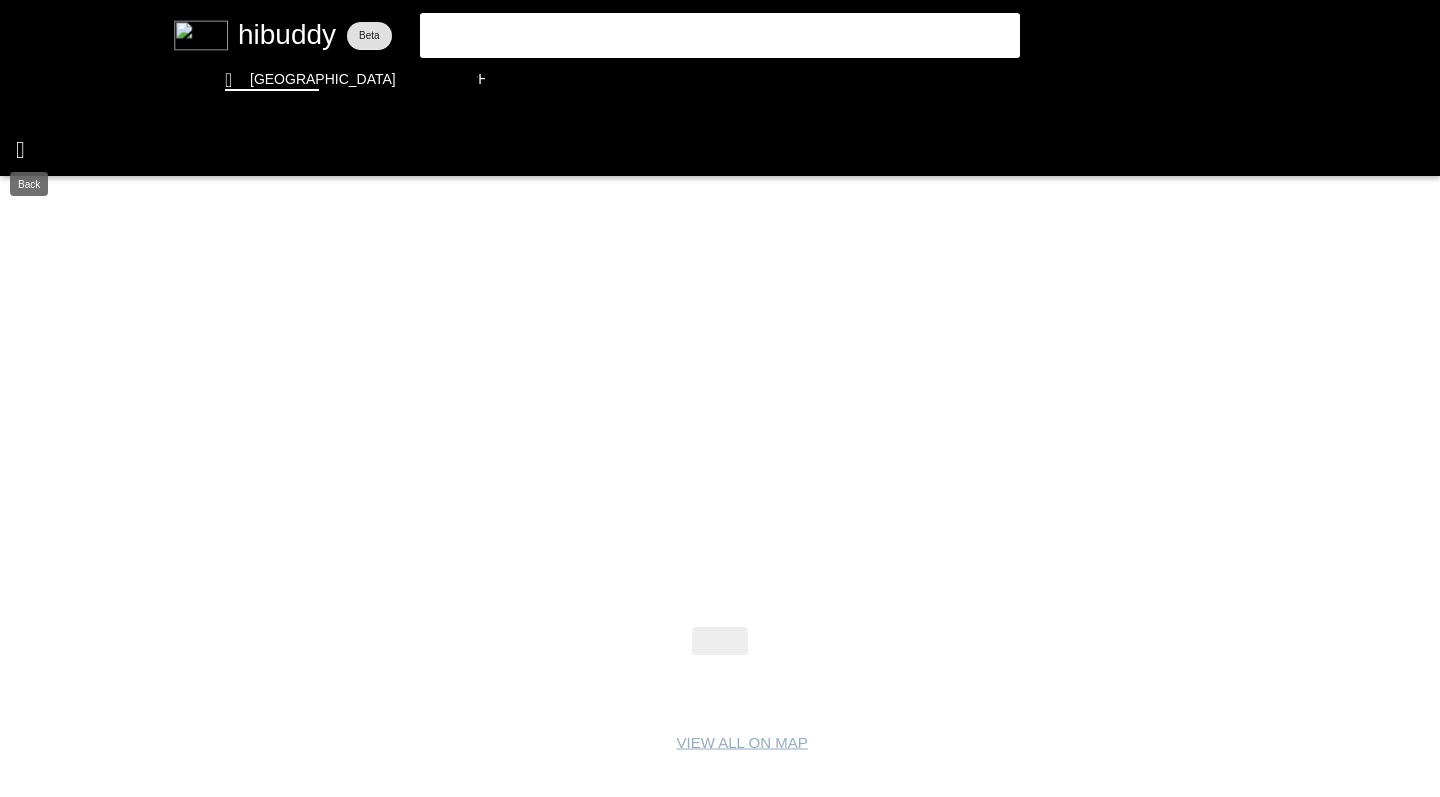 click at bounding box center (720, 398) 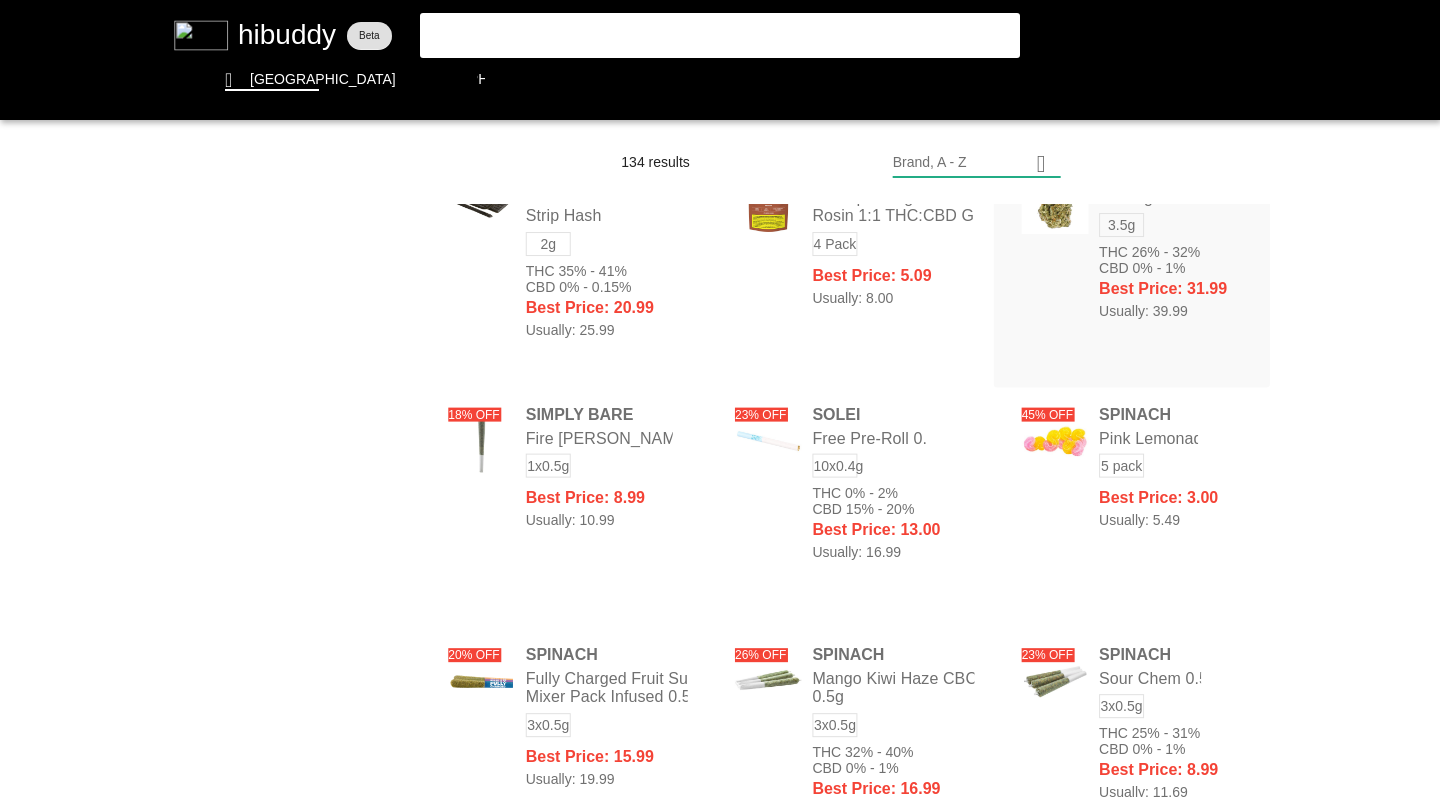 click at bounding box center (720, 398) 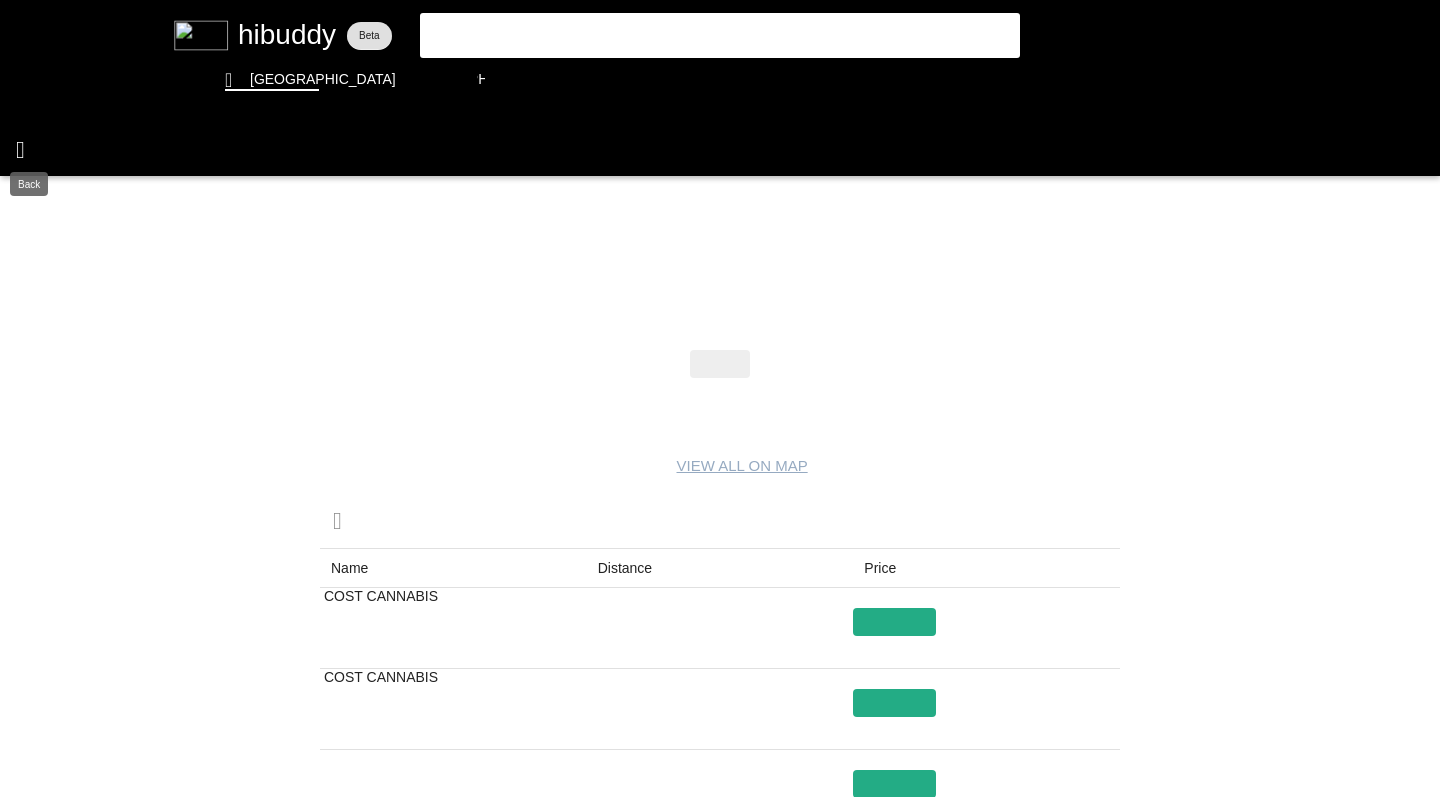 click at bounding box center [720, 398] 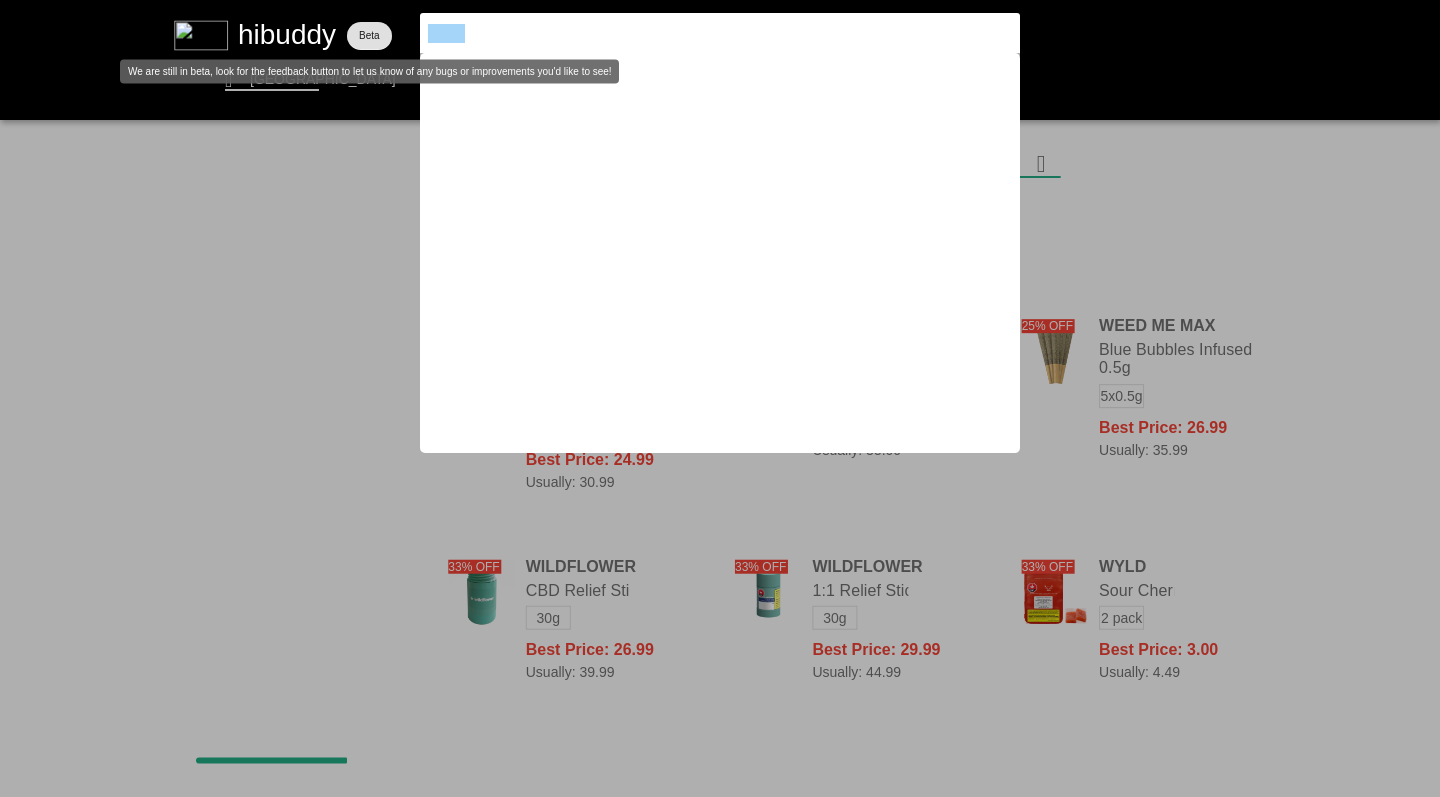 drag, startPoint x: 481, startPoint y: 28, endPoint x: 380, endPoint y: 22, distance: 101.17806 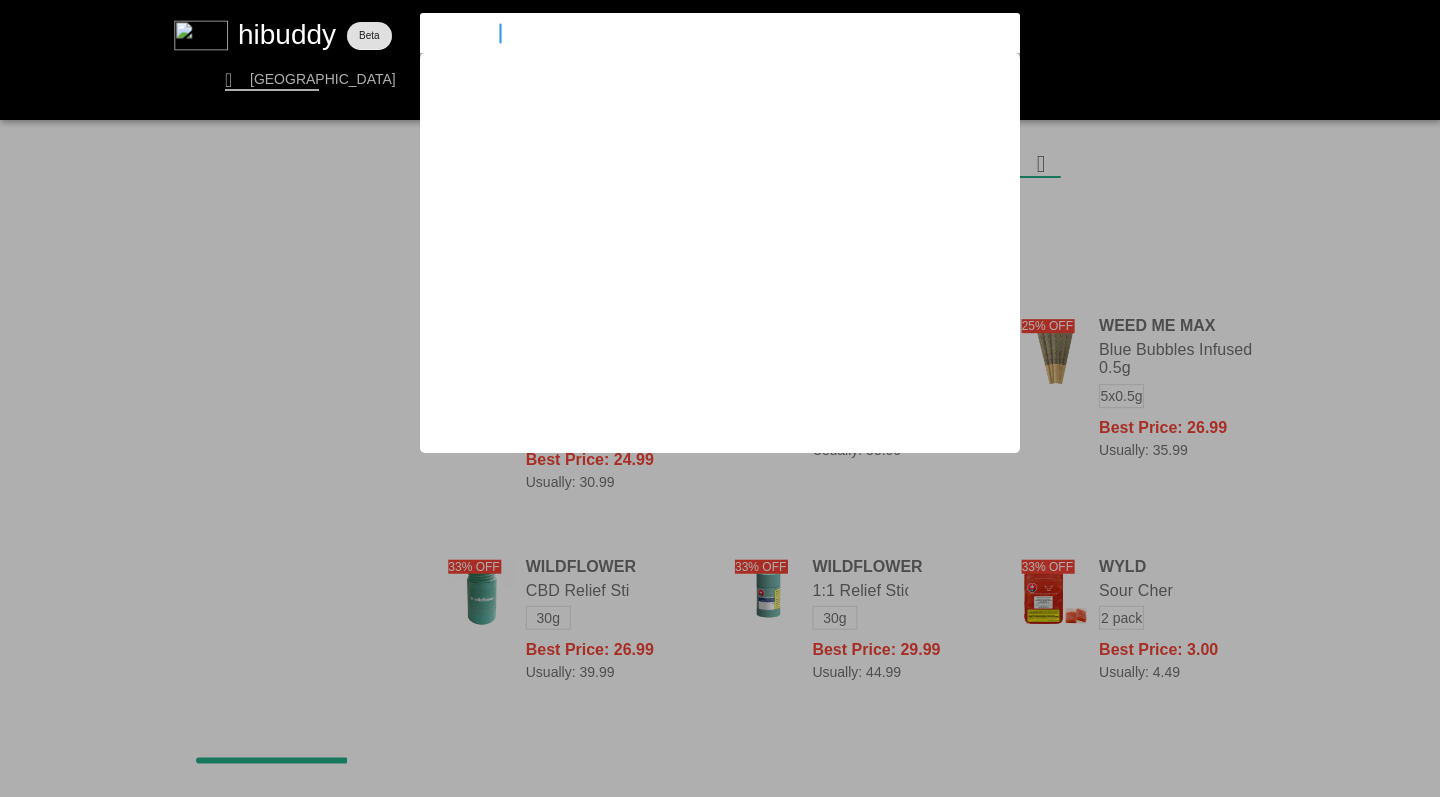 type on "uncommon" 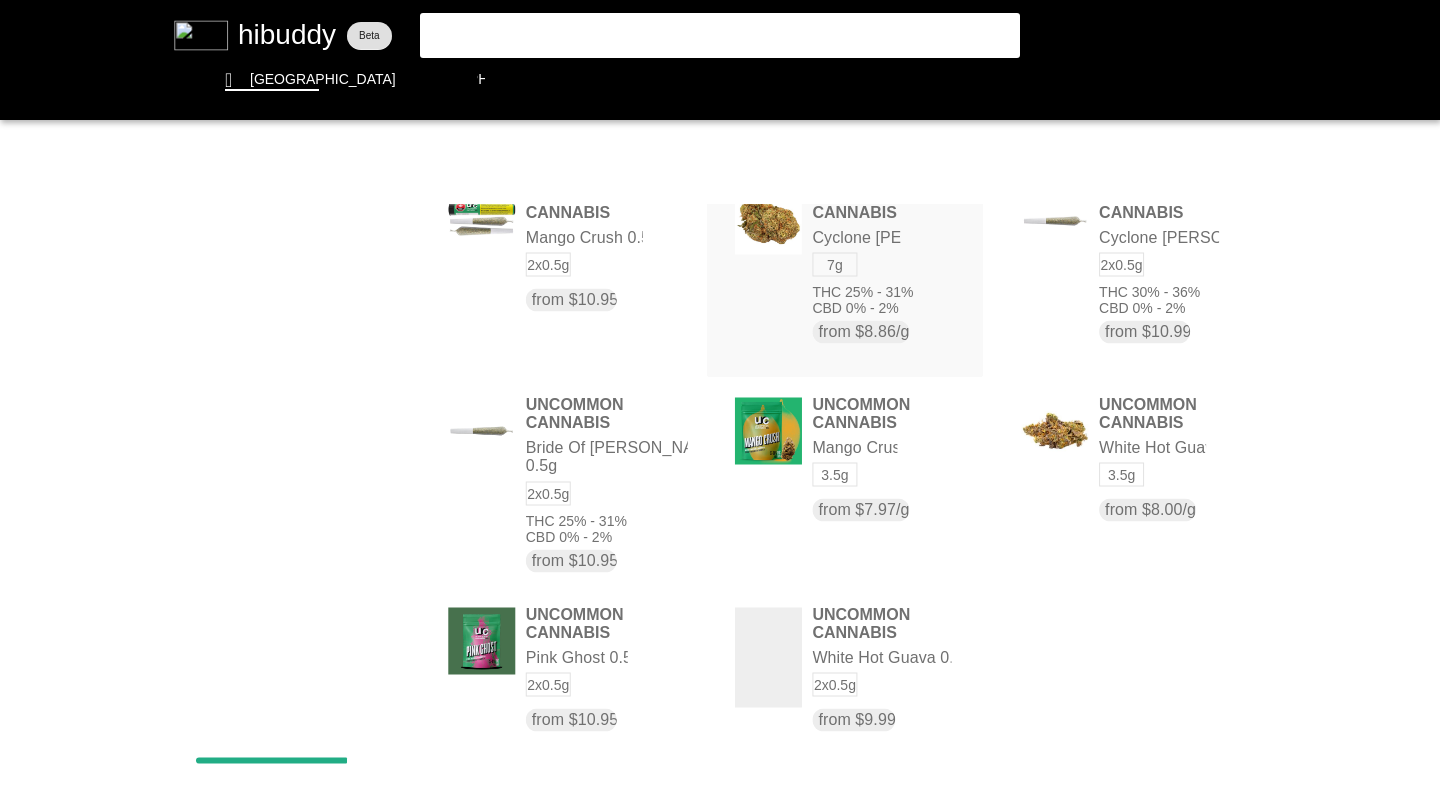 click at bounding box center (720, 398) 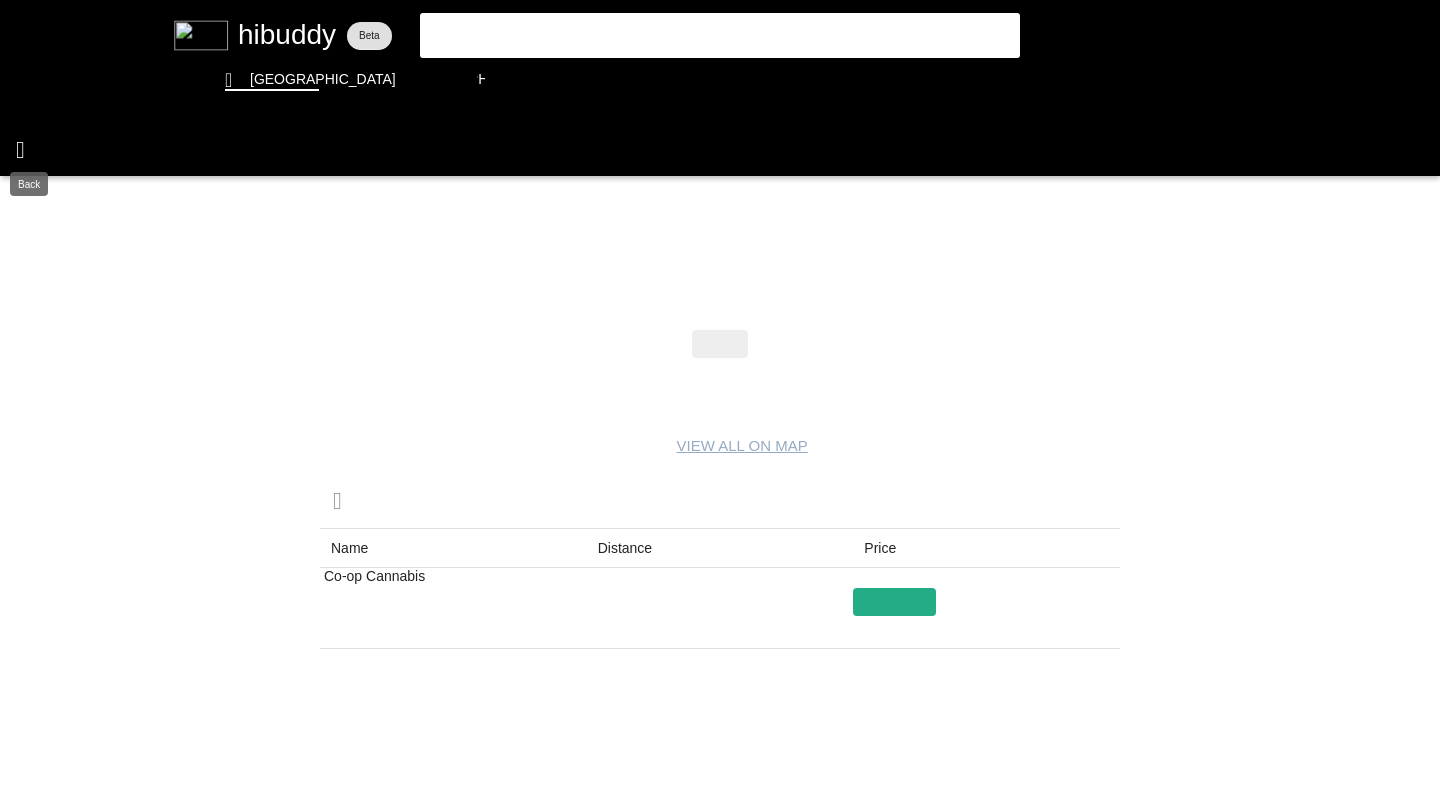 click at bounding box center [720, 398] 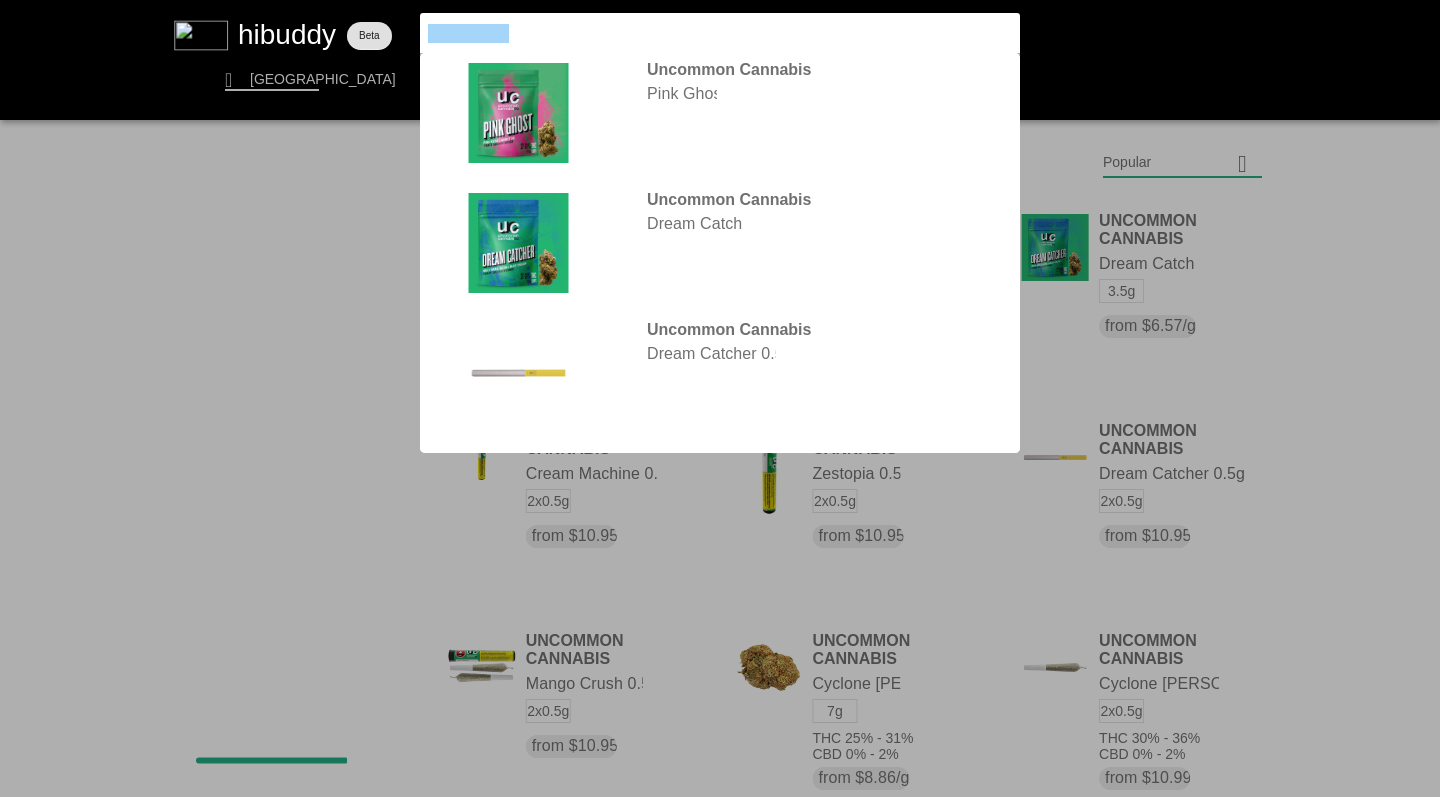 drag, startPoint x: 527, startPoint y: 32, endPoint x: 348, endPoint y: 10, distance: 180.3469 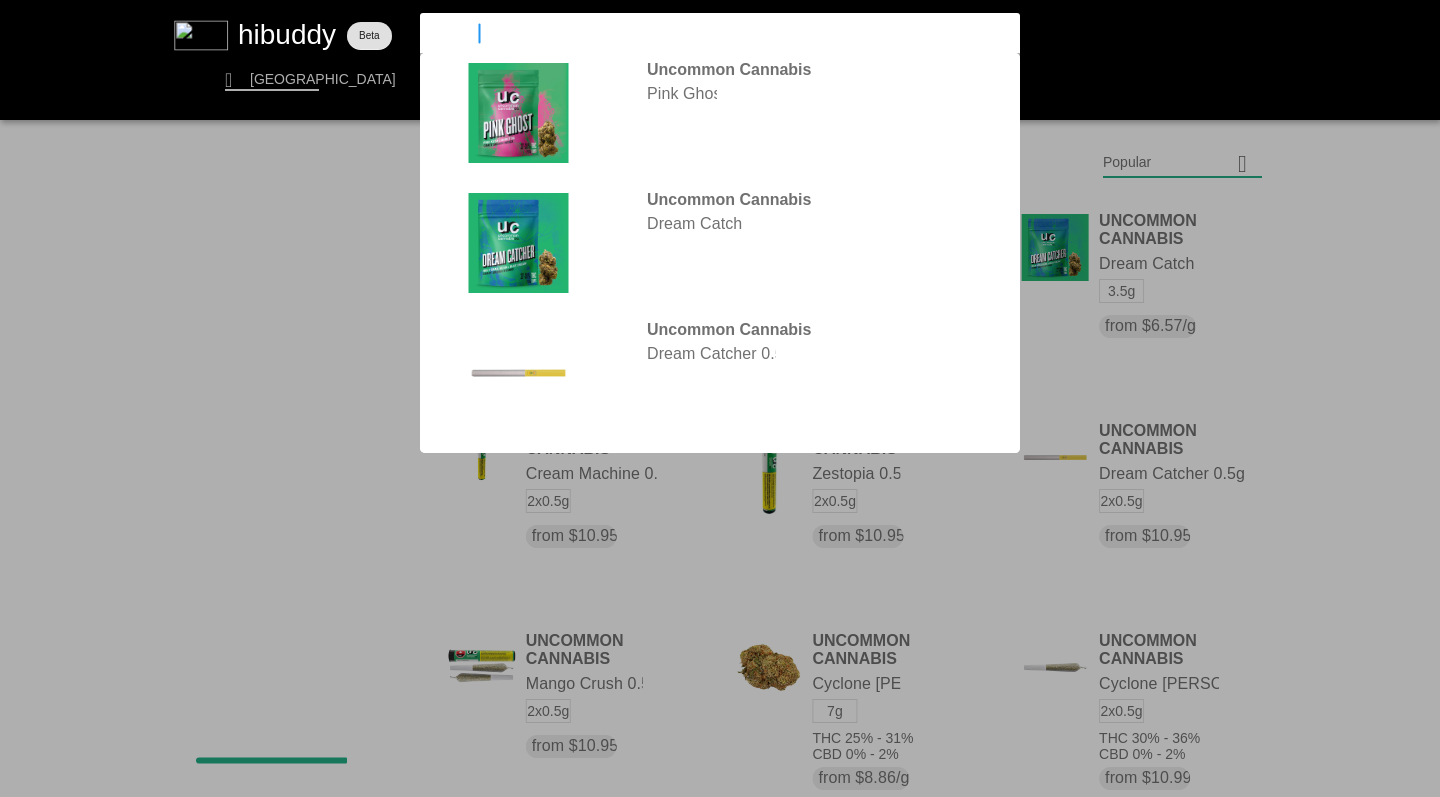 type on "wildcard" 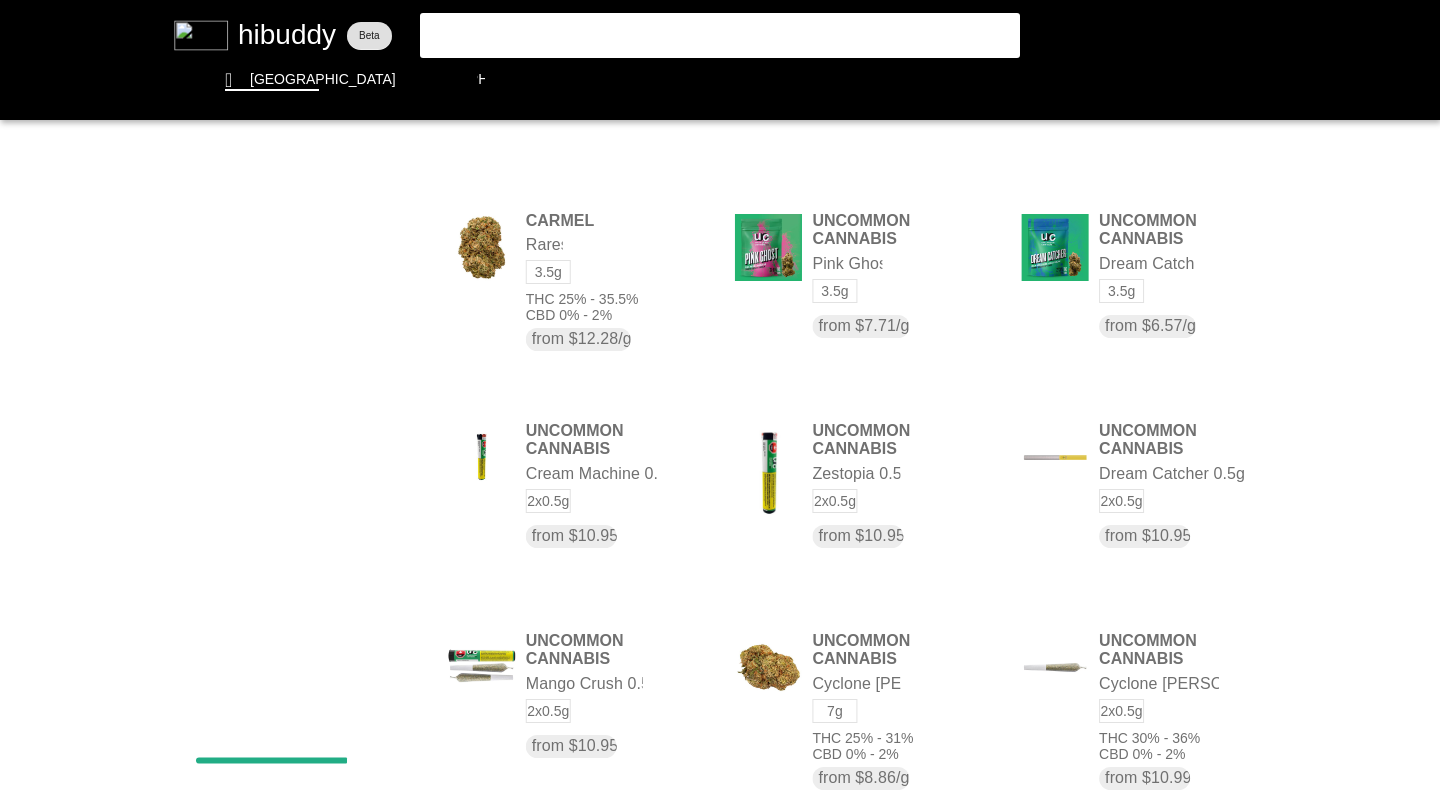click at bounding box center [720, 398] 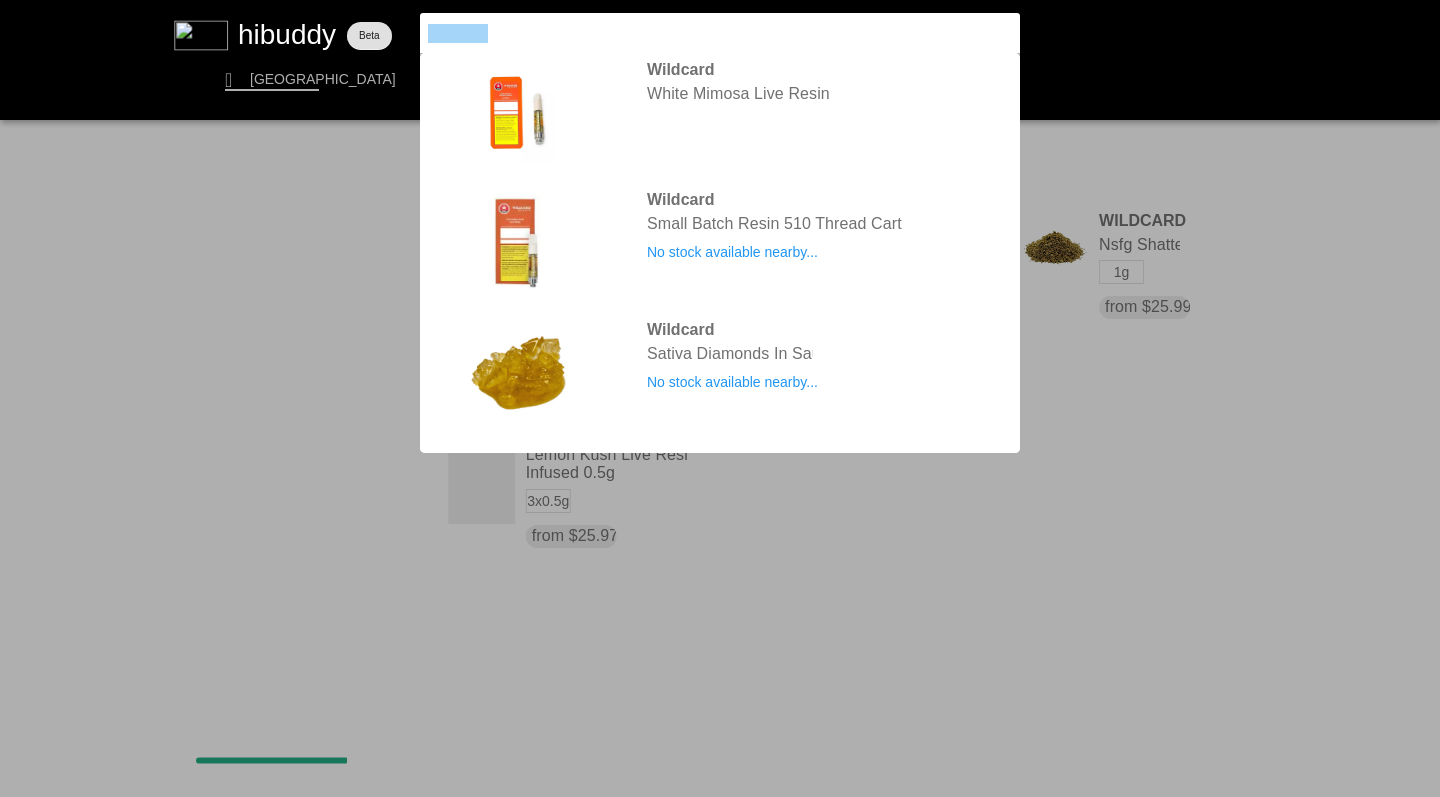 drag, startPoint x: 492, startPoint y: 35, endPoint x: 201, endPoint y: -6, distance: 293.8741 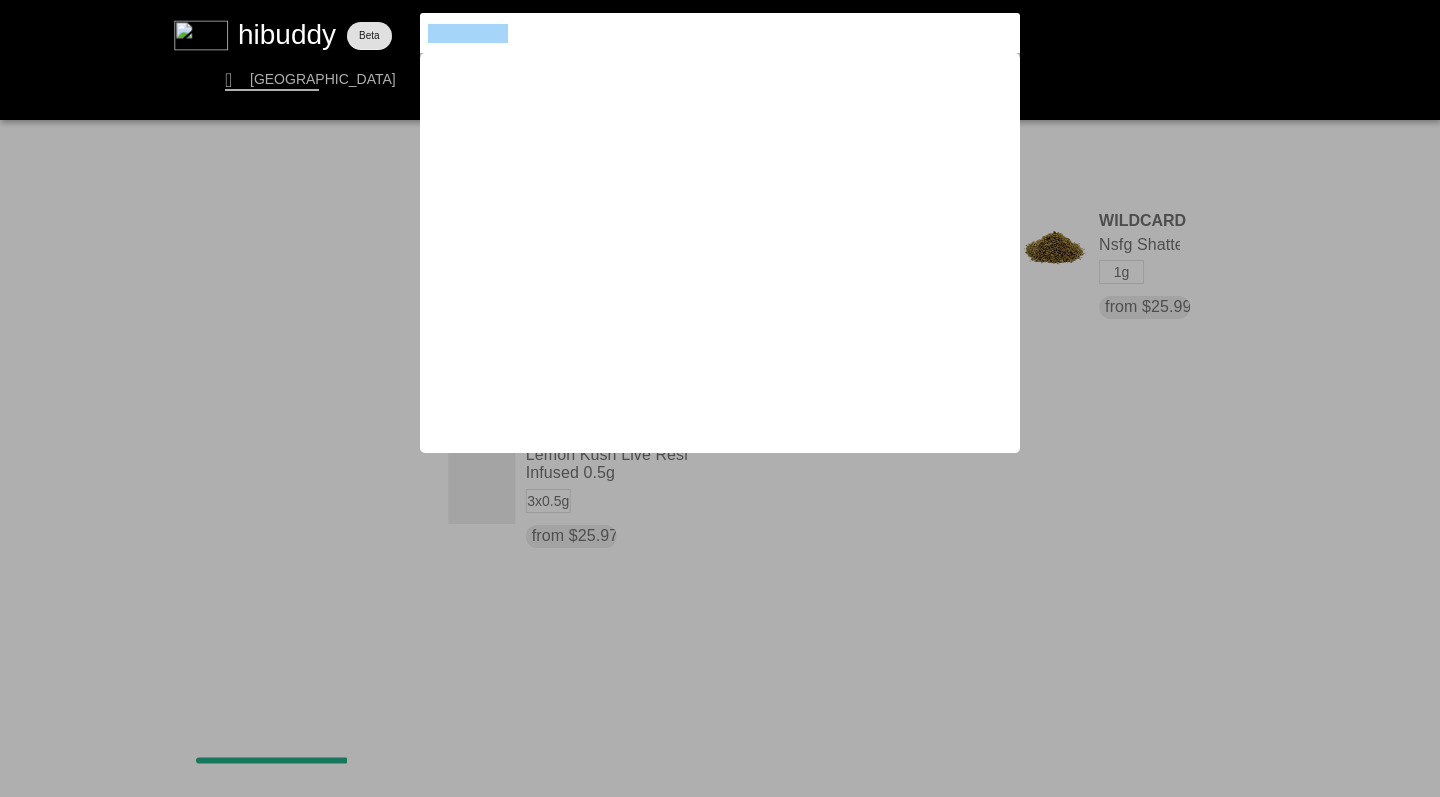 drag, startPoint x: 520, startPoint y: 28, endPoint x: 276, endPoint y: 24, distance: 244.03279 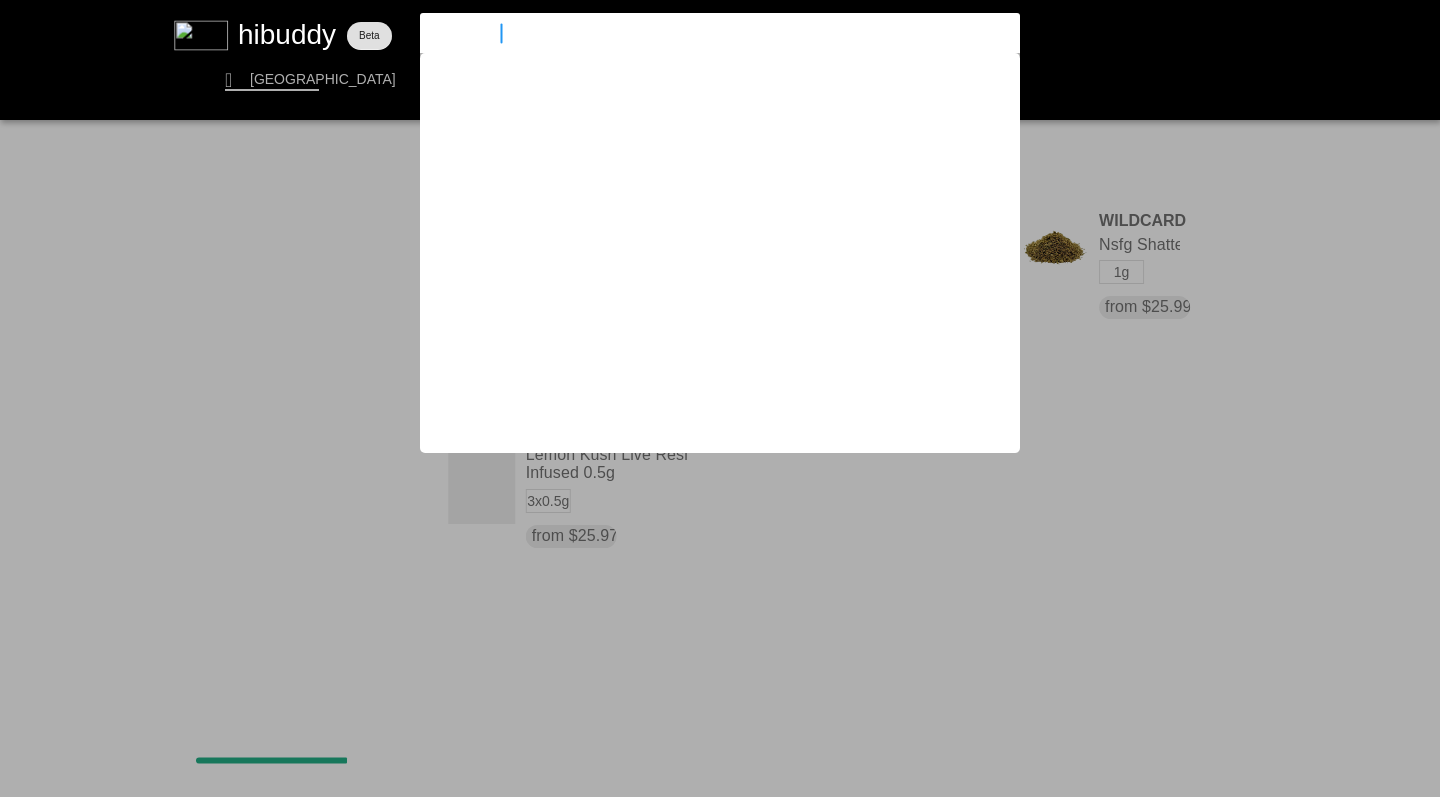 type on "sweetgrass" 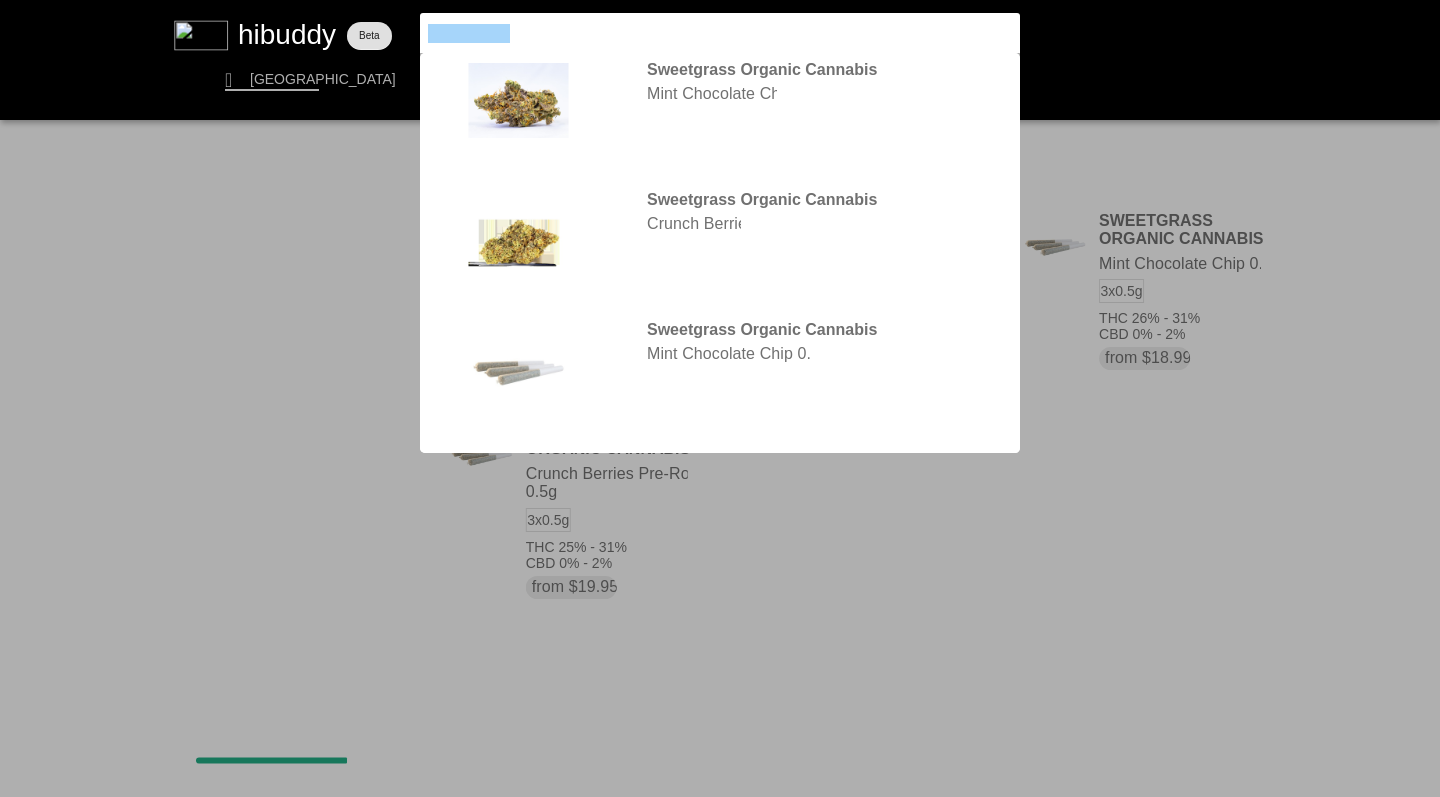 drag, startPoint x: 514, startPoint y: 36, endPoint x: 403, endPoint y: 27, distance: 111.364265 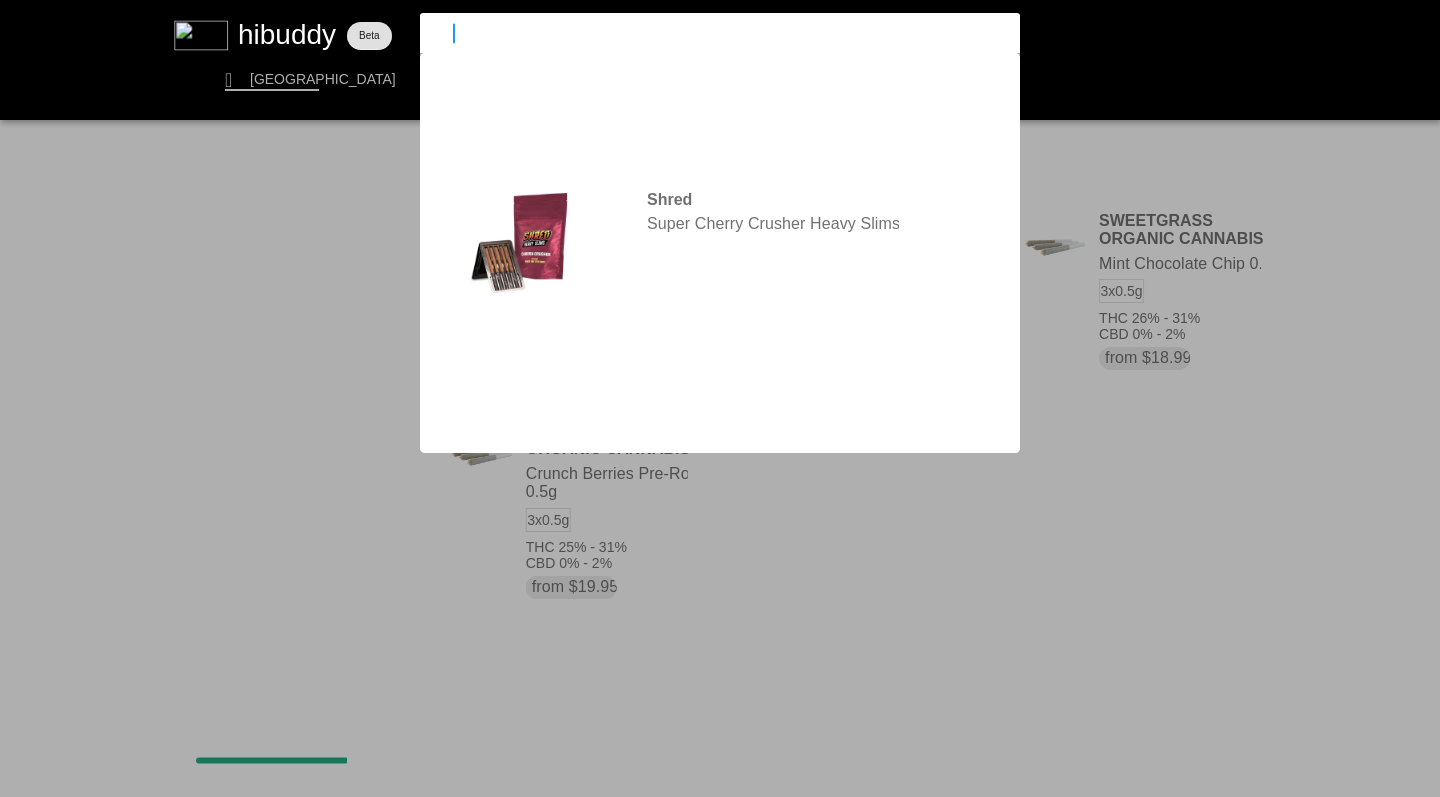 type on "sugr" 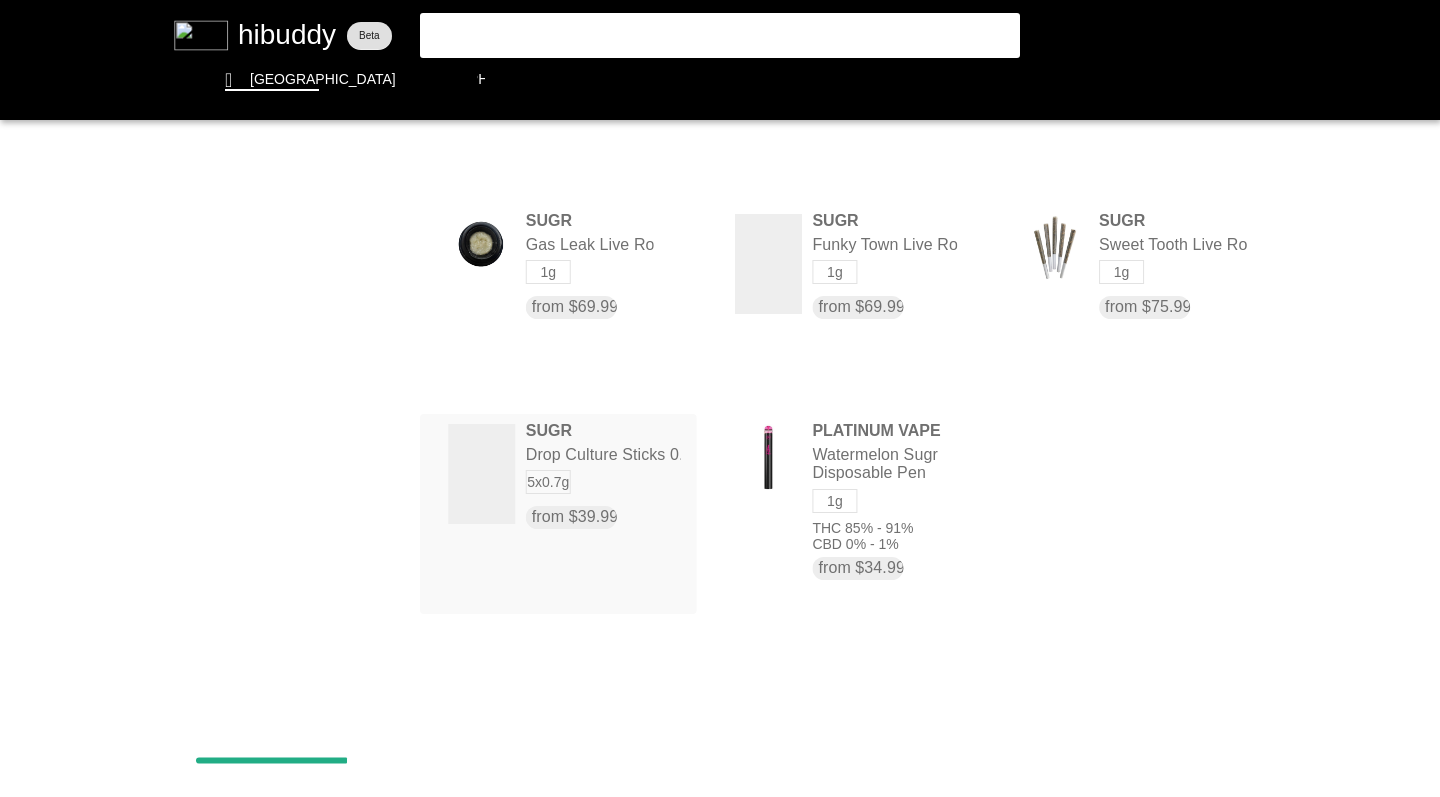 click at bounding box center [720, 398] 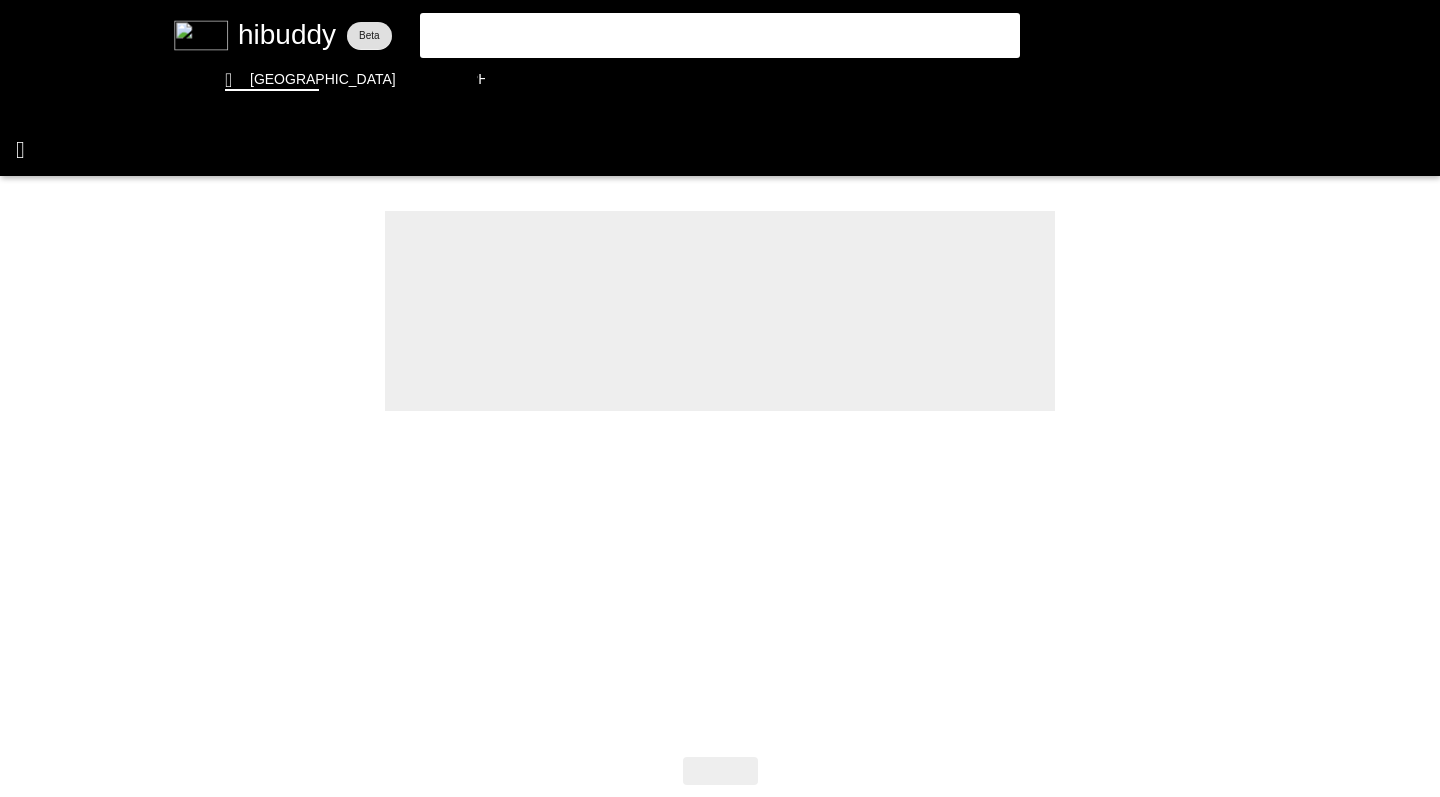 click at bounding box center (720, 398) 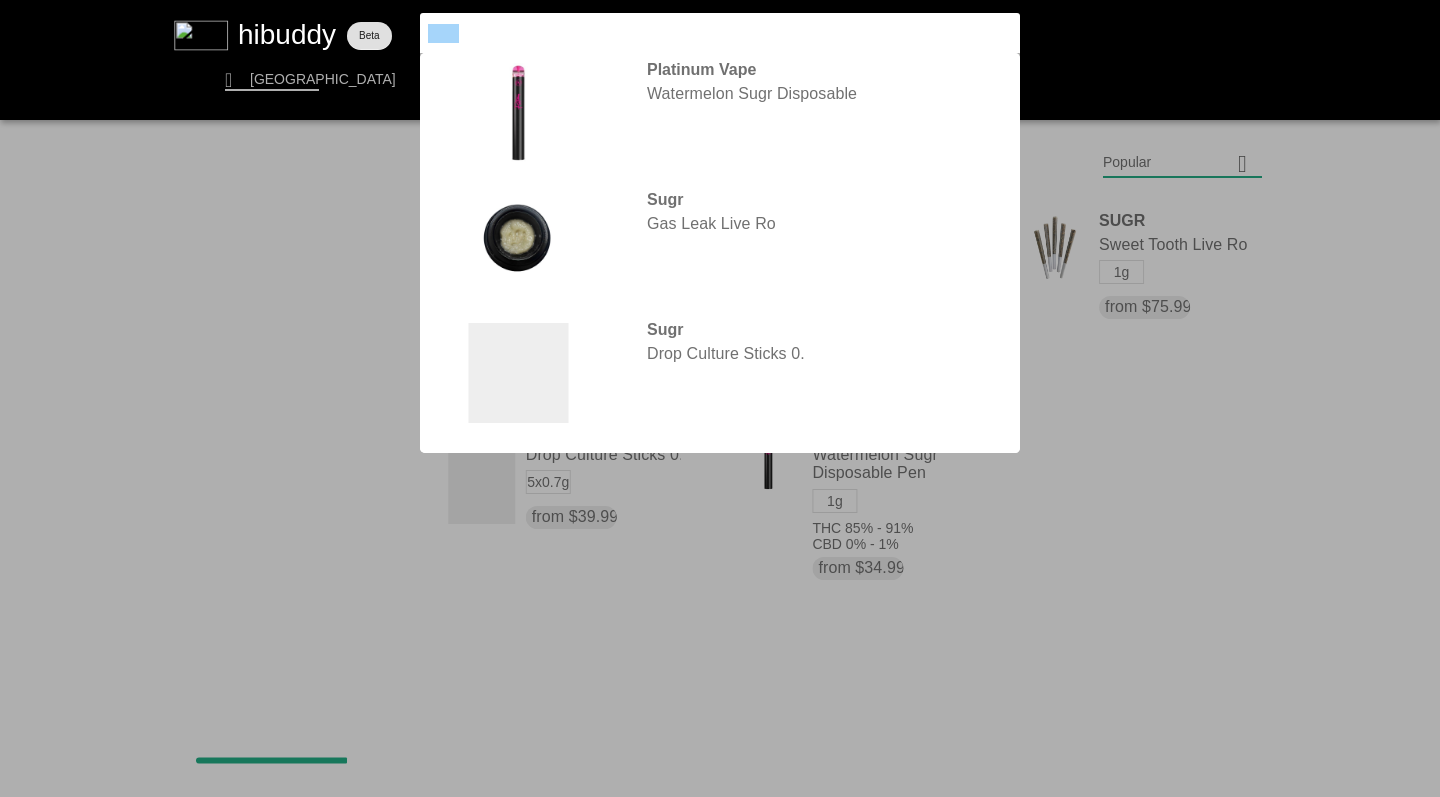 drag, startPoint x: 494, startPoint y: 31, endPoint x: 404, endPoint y: 28, distance: 90.04999 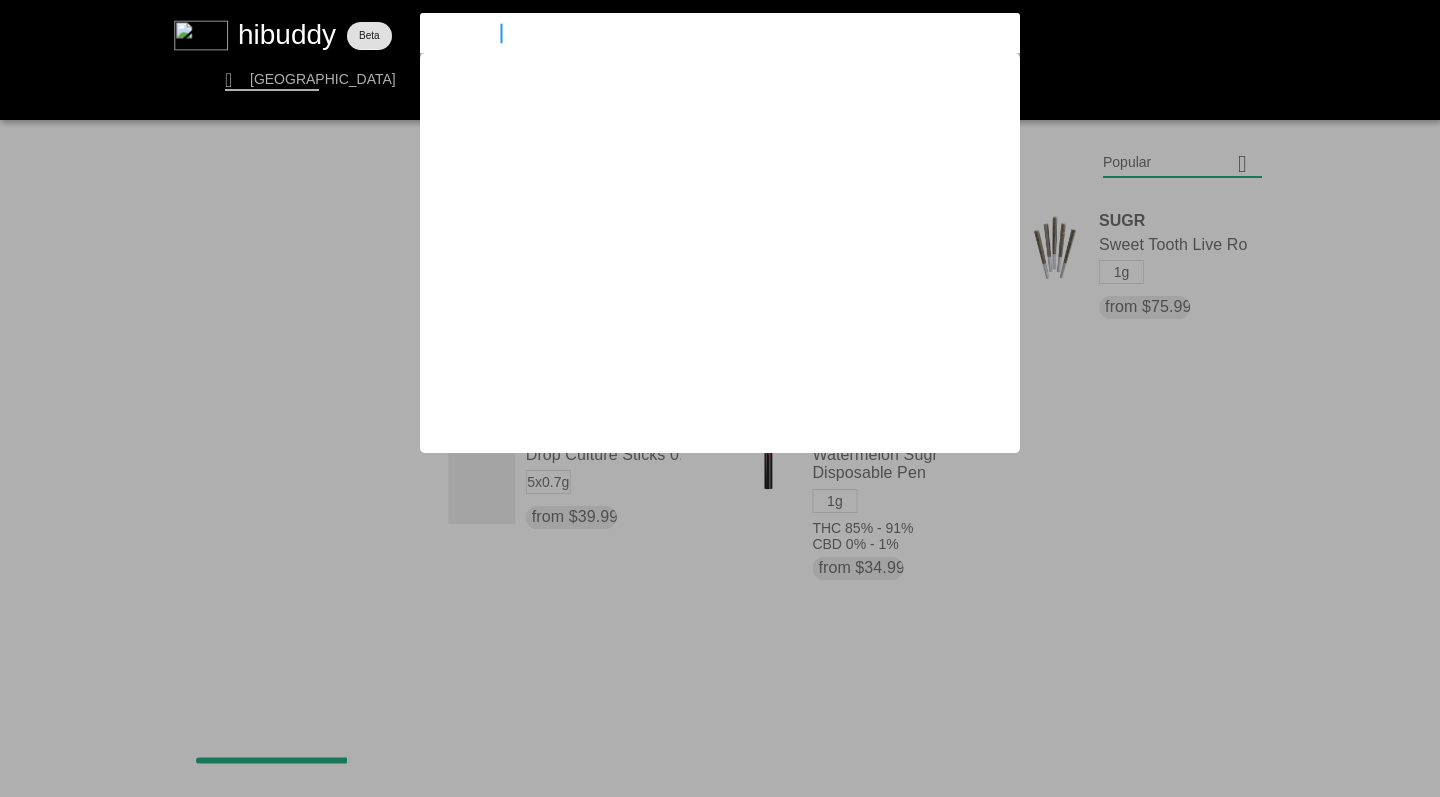 type on "simply bare" 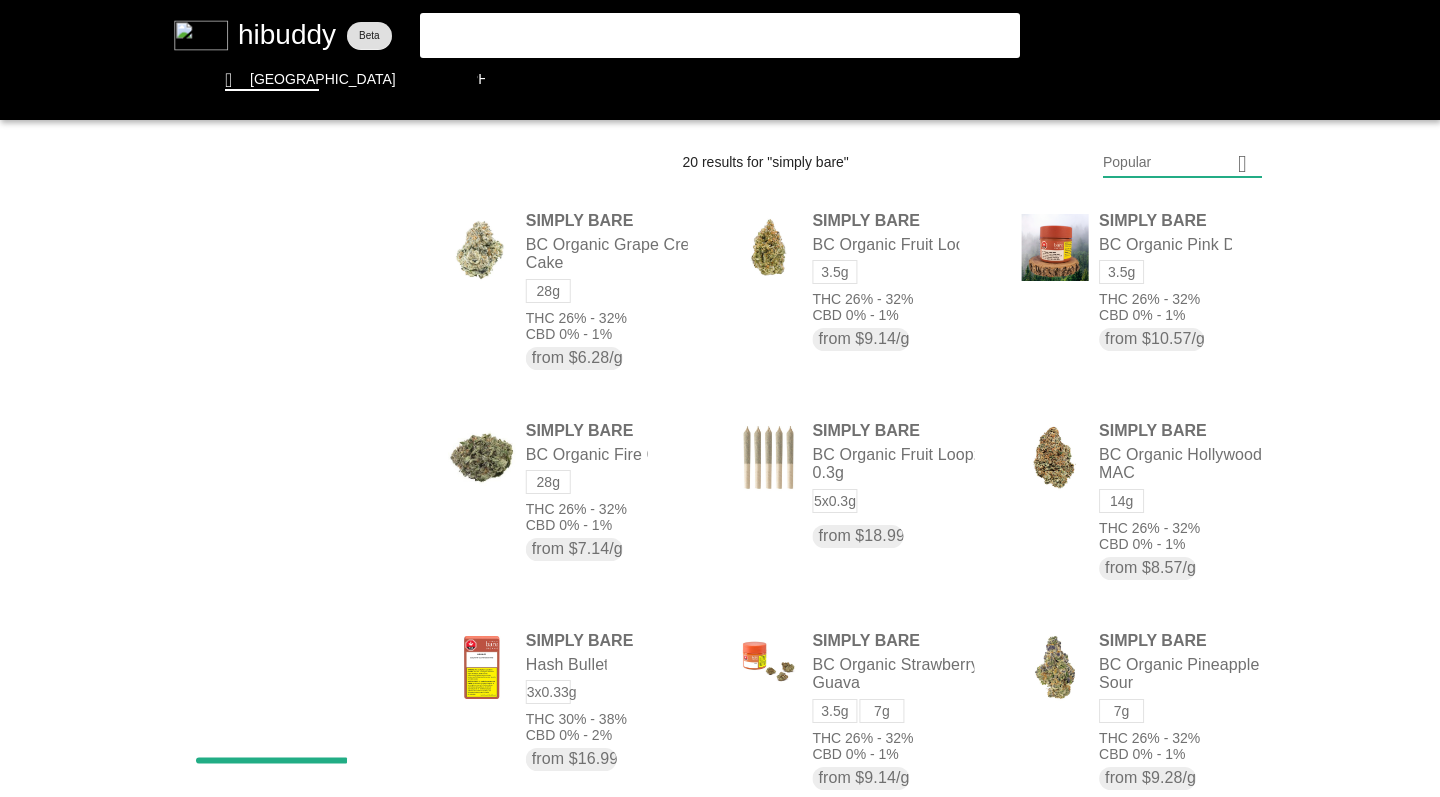click at bounding box center (720, 398) 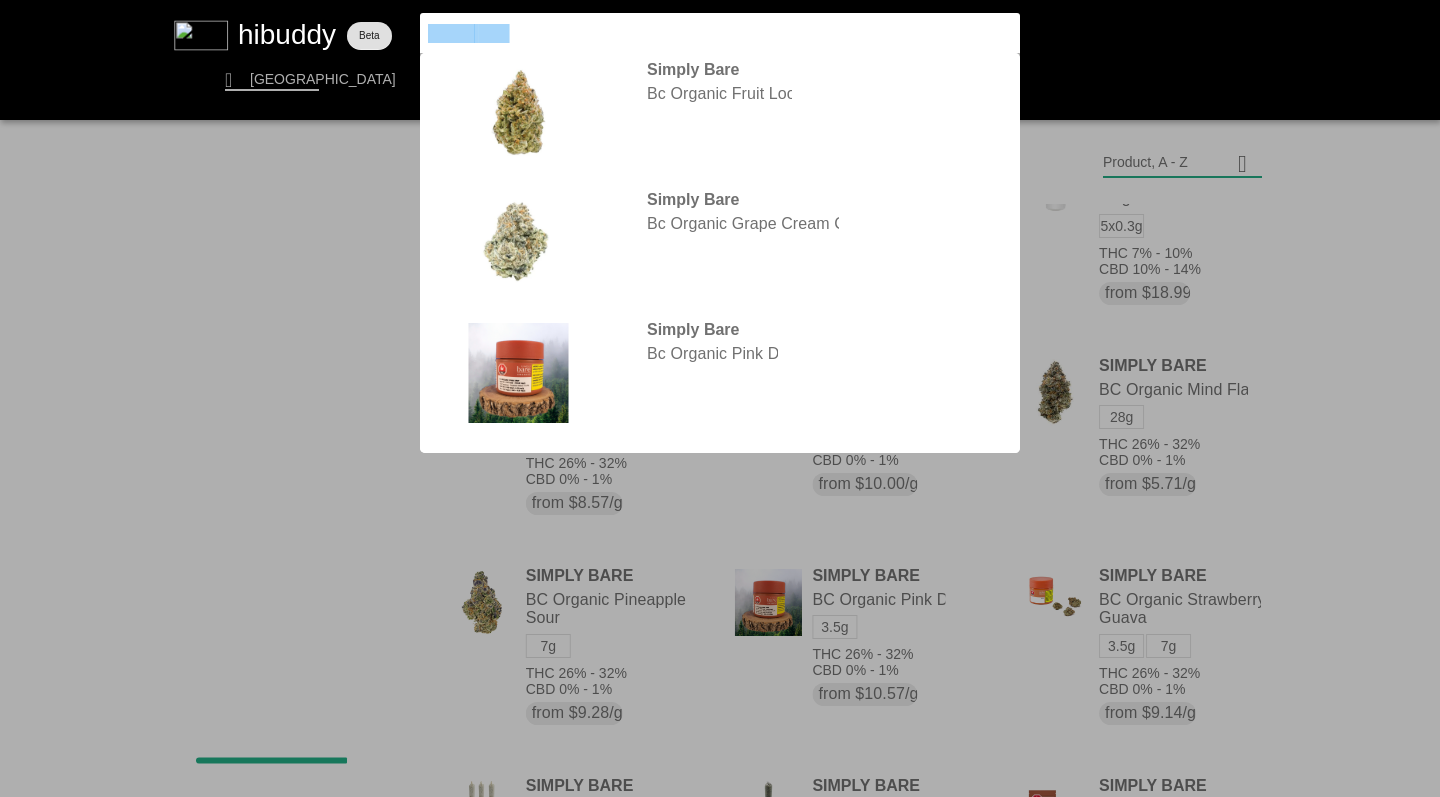 drag, startPoint x: 521, startPoint y: 35, endPoint x: 367, endPoint y: 13, distance: 155.56349 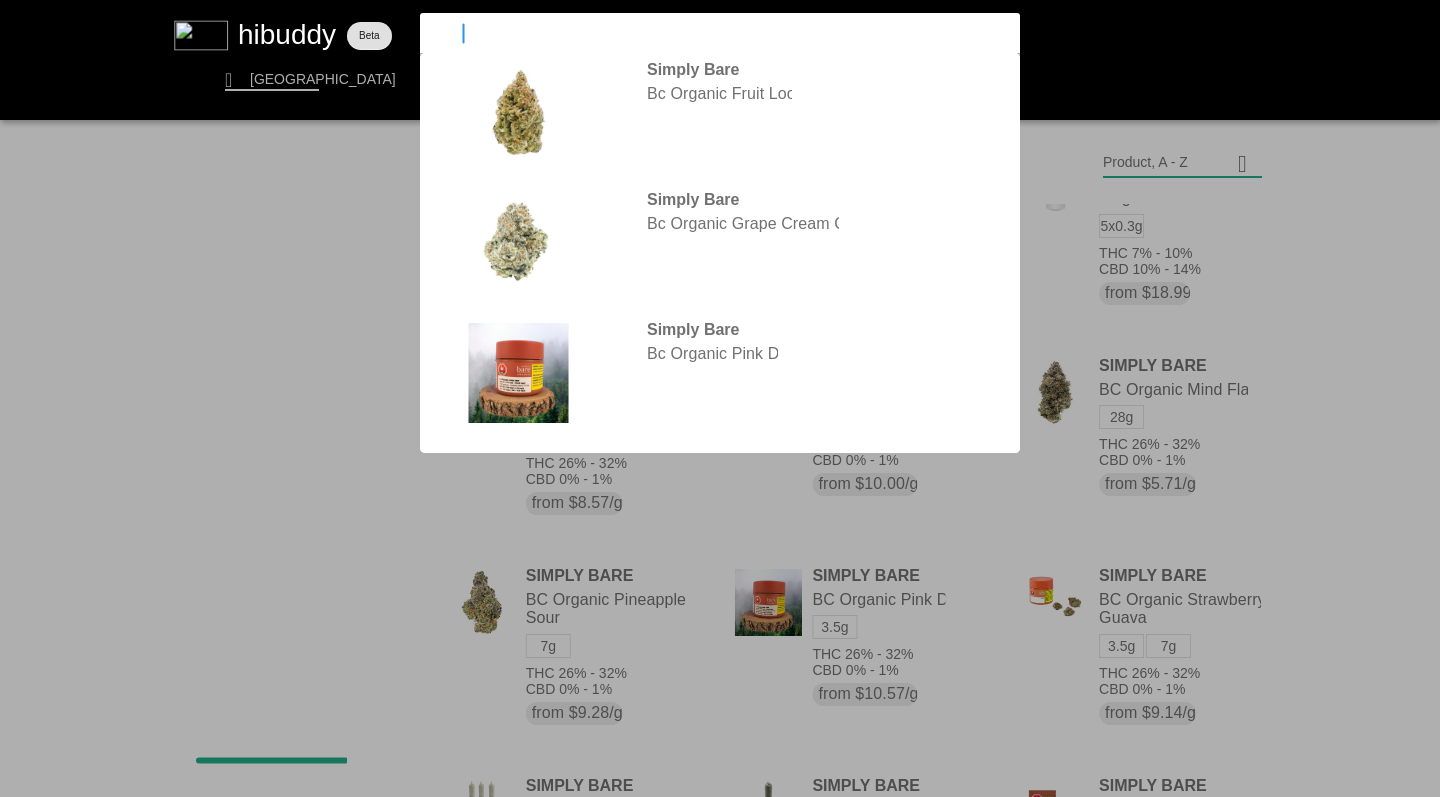 type on "pistol" 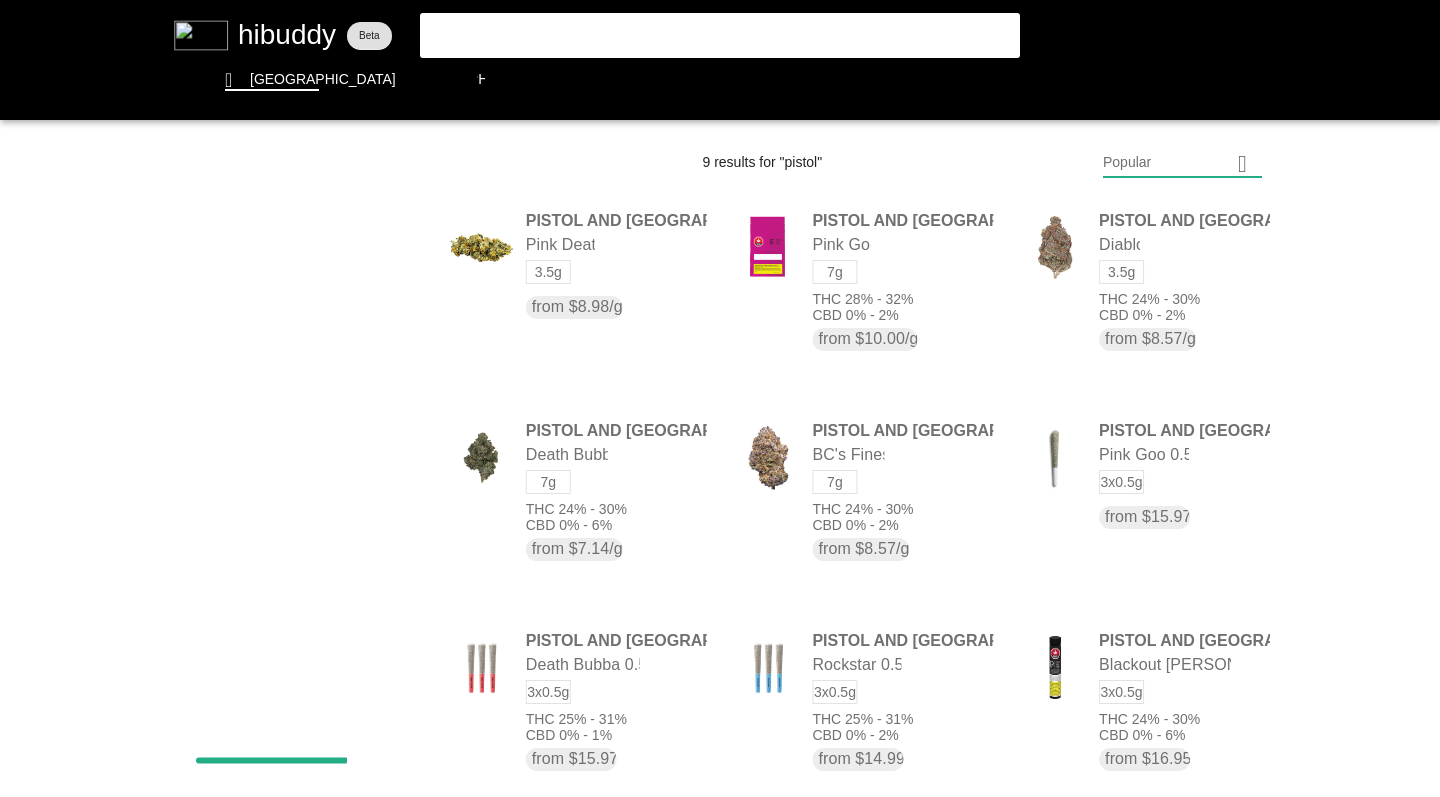 click at bounding box center (720, 398) 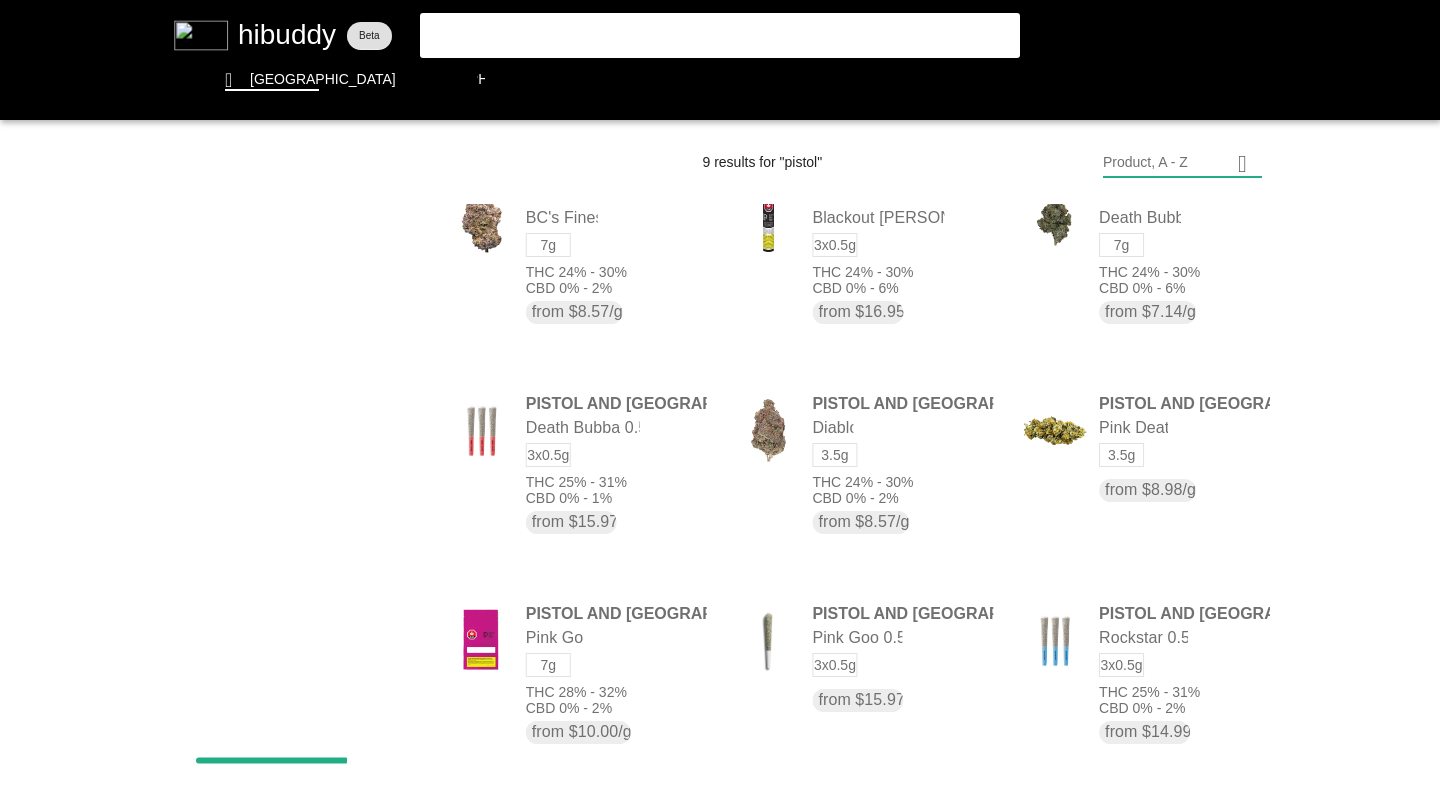 click at bounding box center (720, 398) 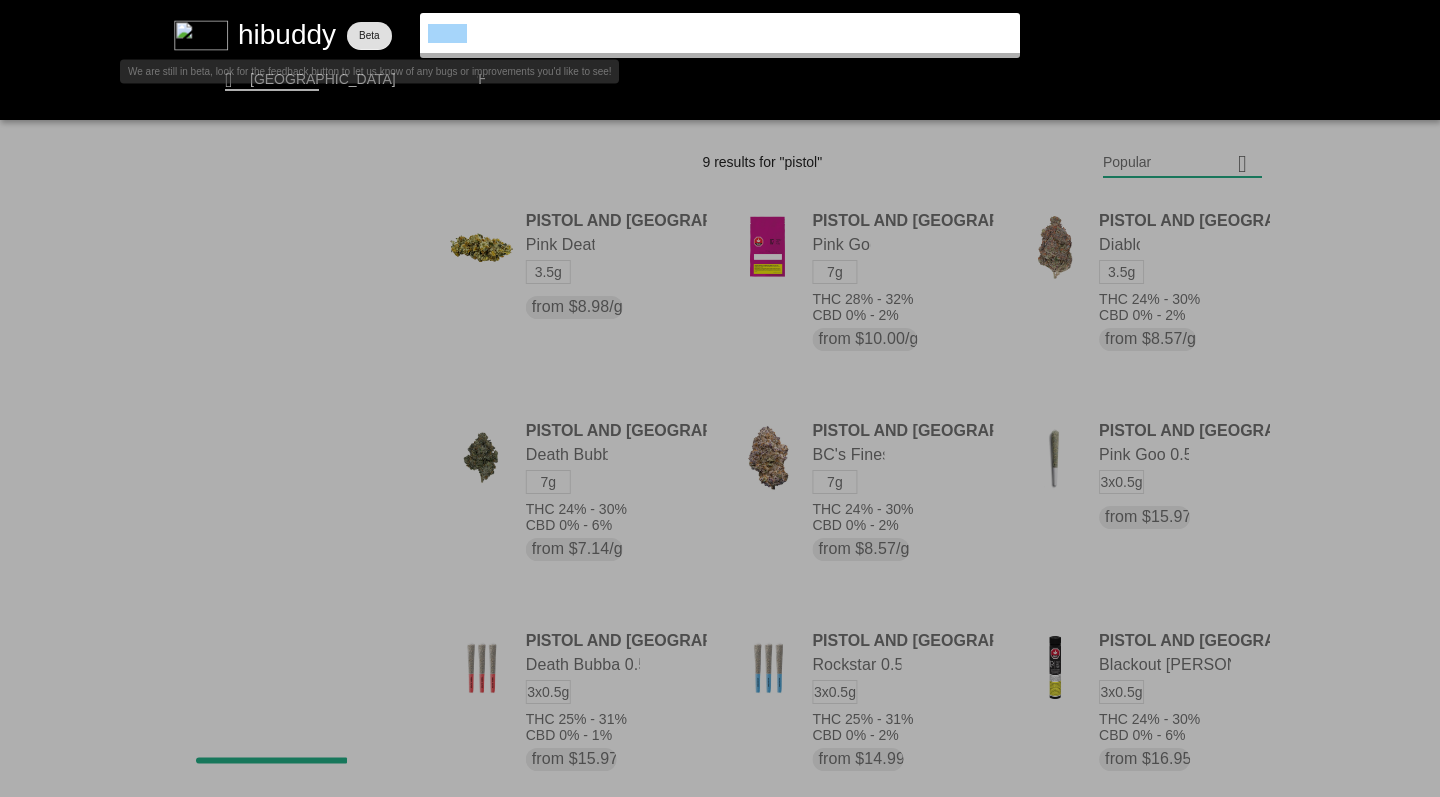 drag, startPoint x: 474, startPoint y: 29, endPoint x: 386, endPoint y: 22, distance: 88.27797 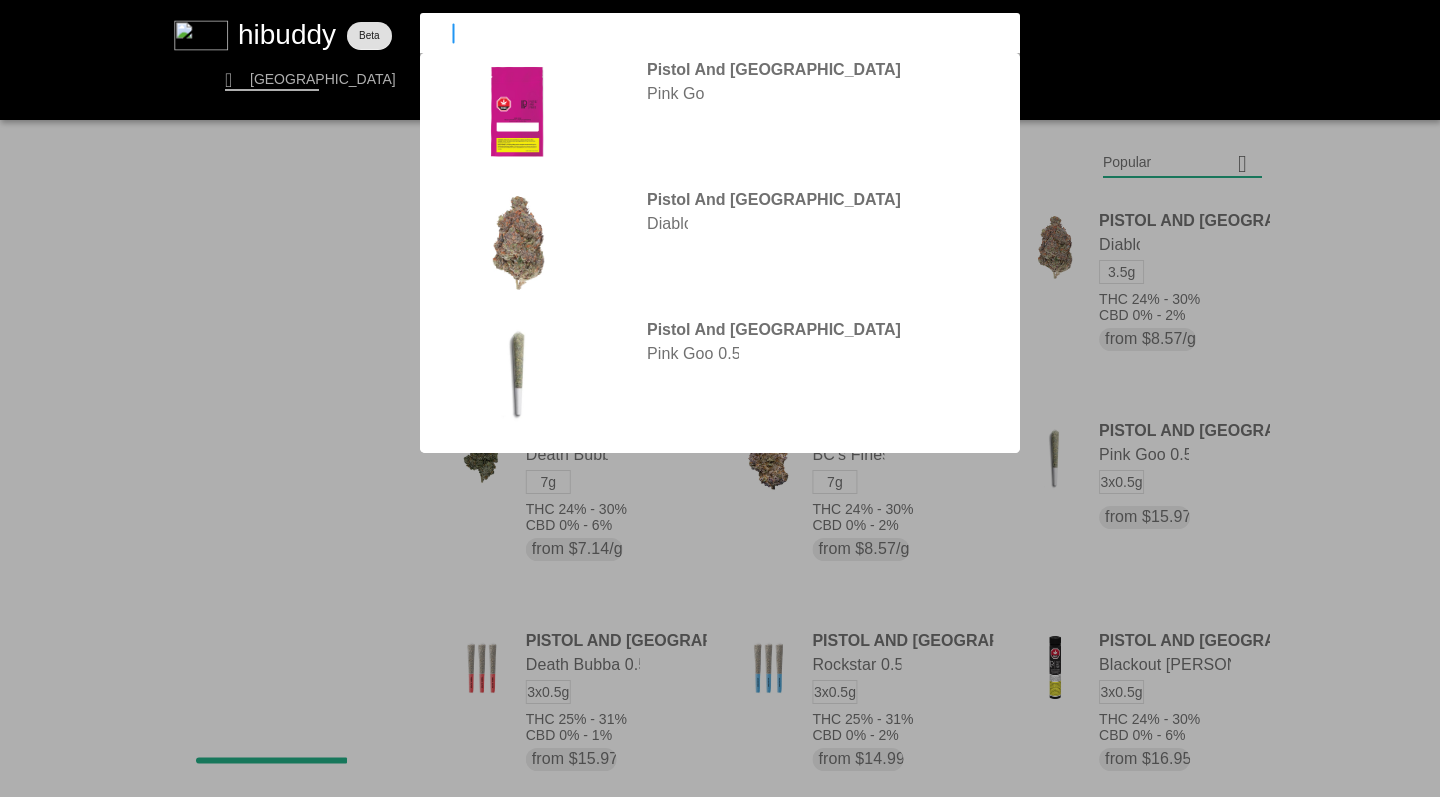 type on "sitka" 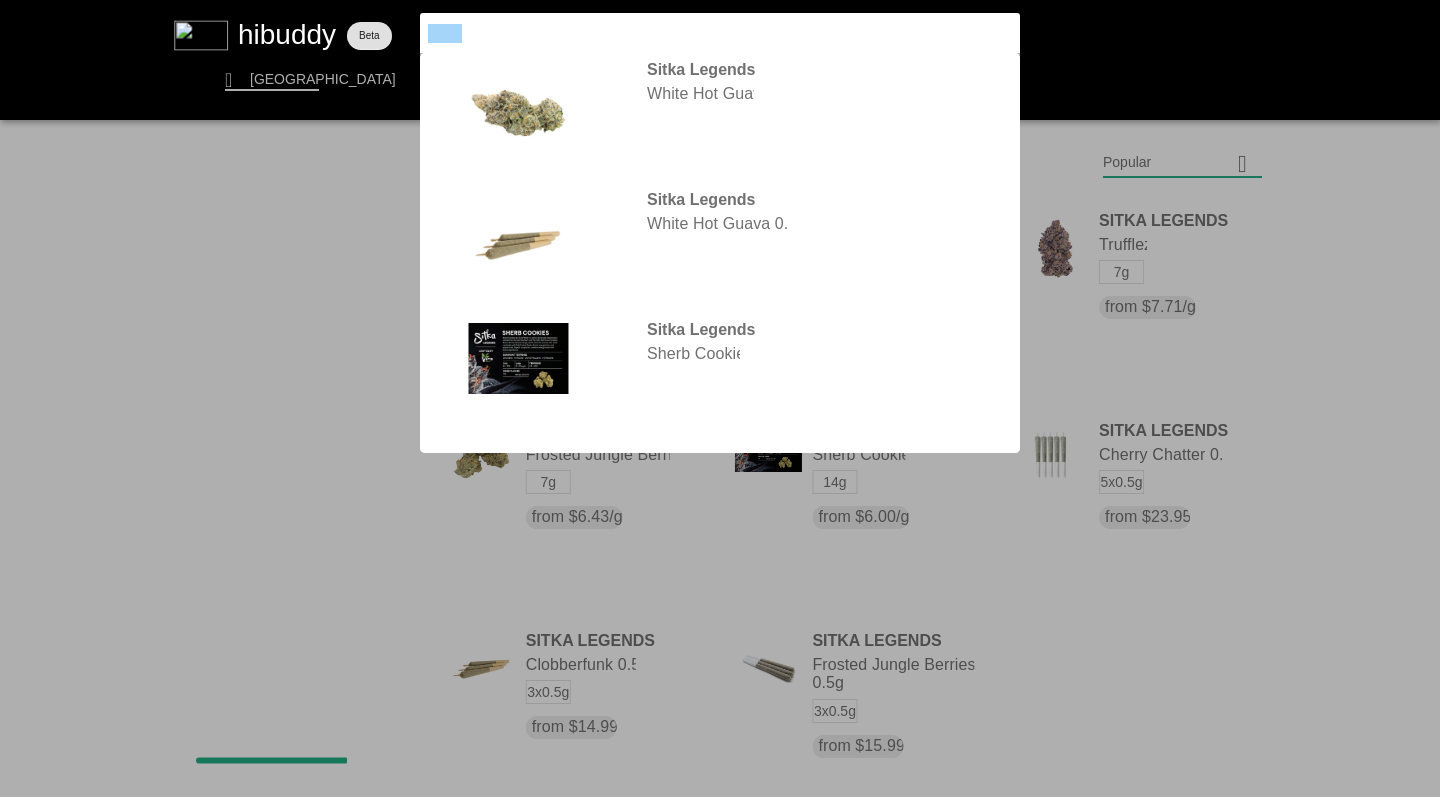 drag, startPoint x: 469, startPoint y: 38, endPoint x: 407, endPoint y: 34, distance: 62.1289 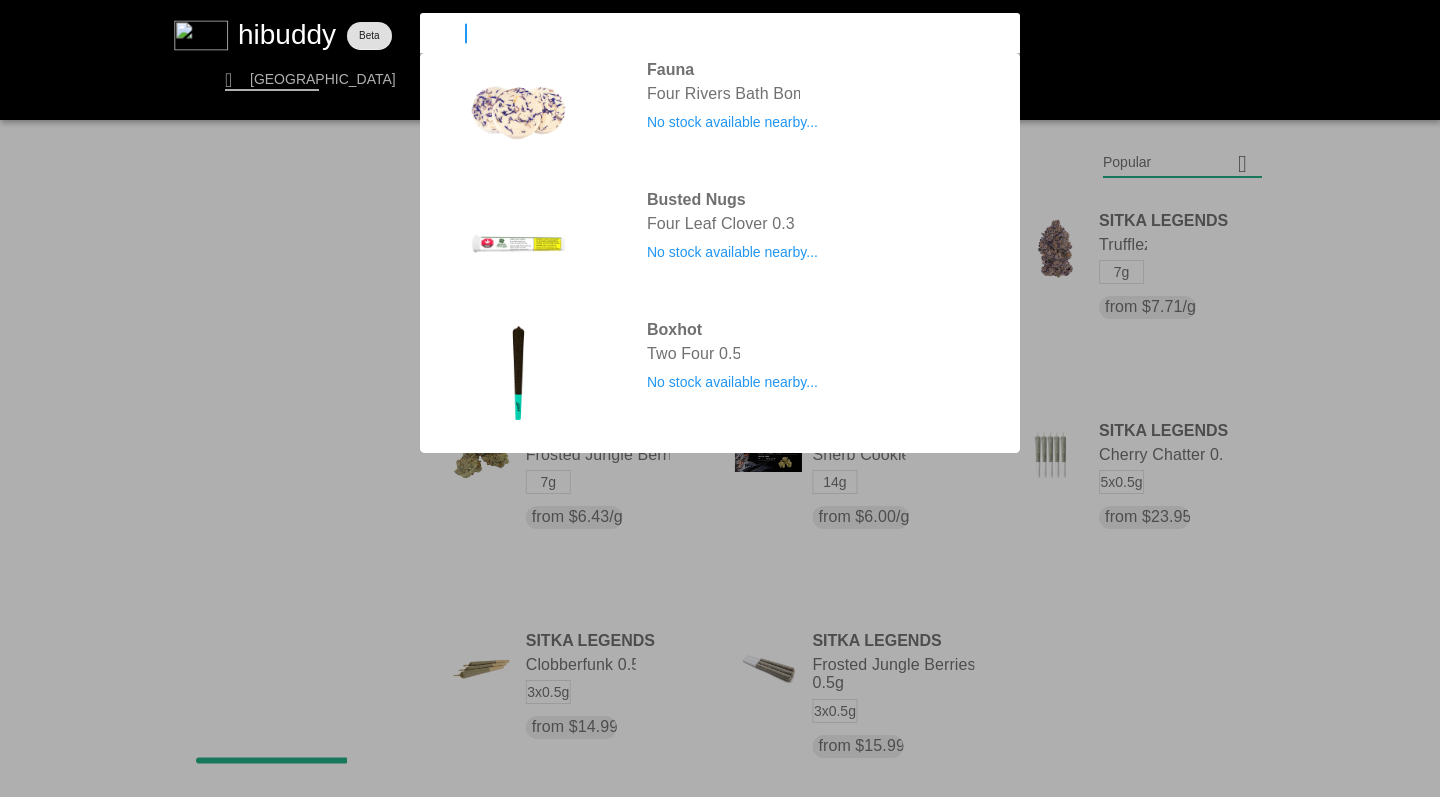 type on "four54" 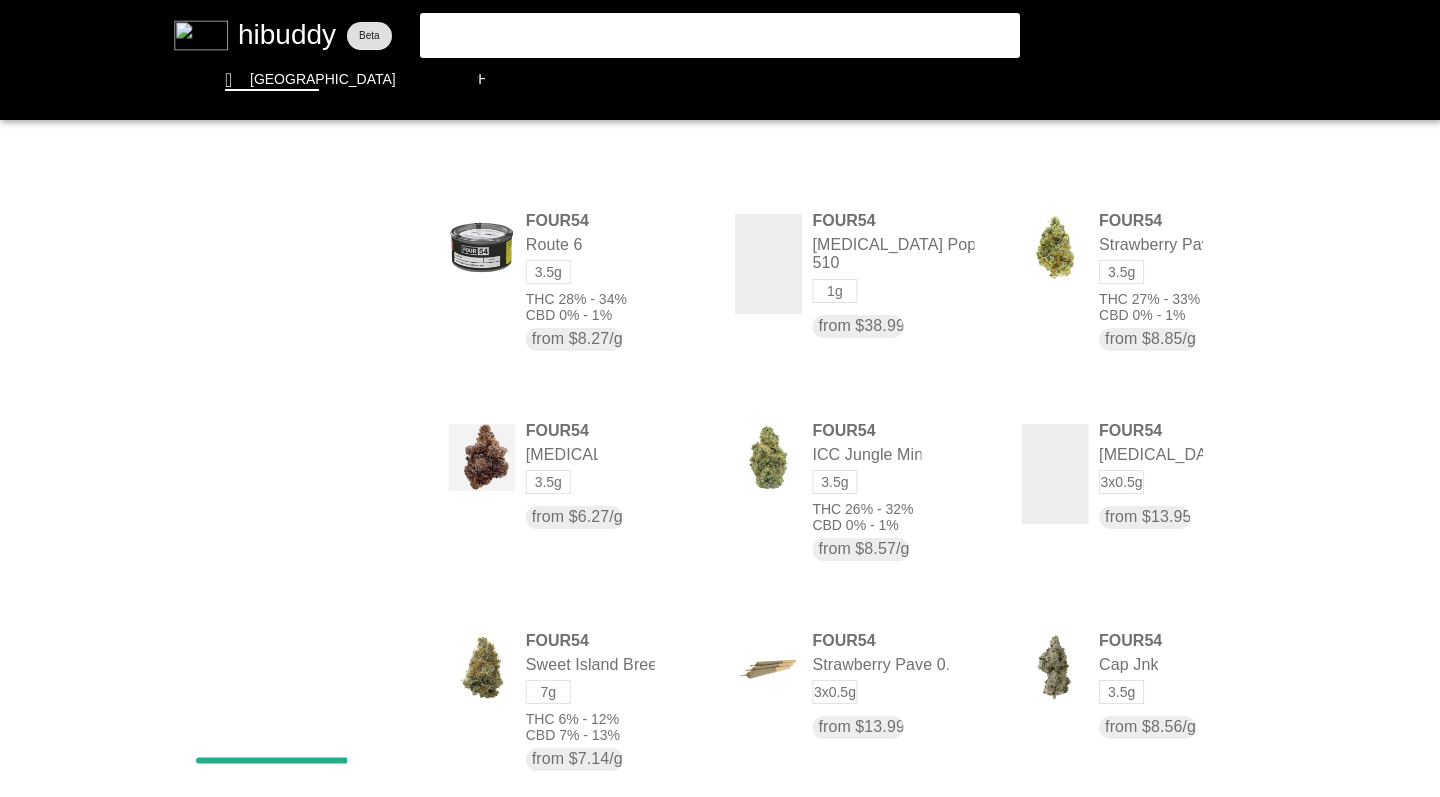 click at bounding box center (720, 398) 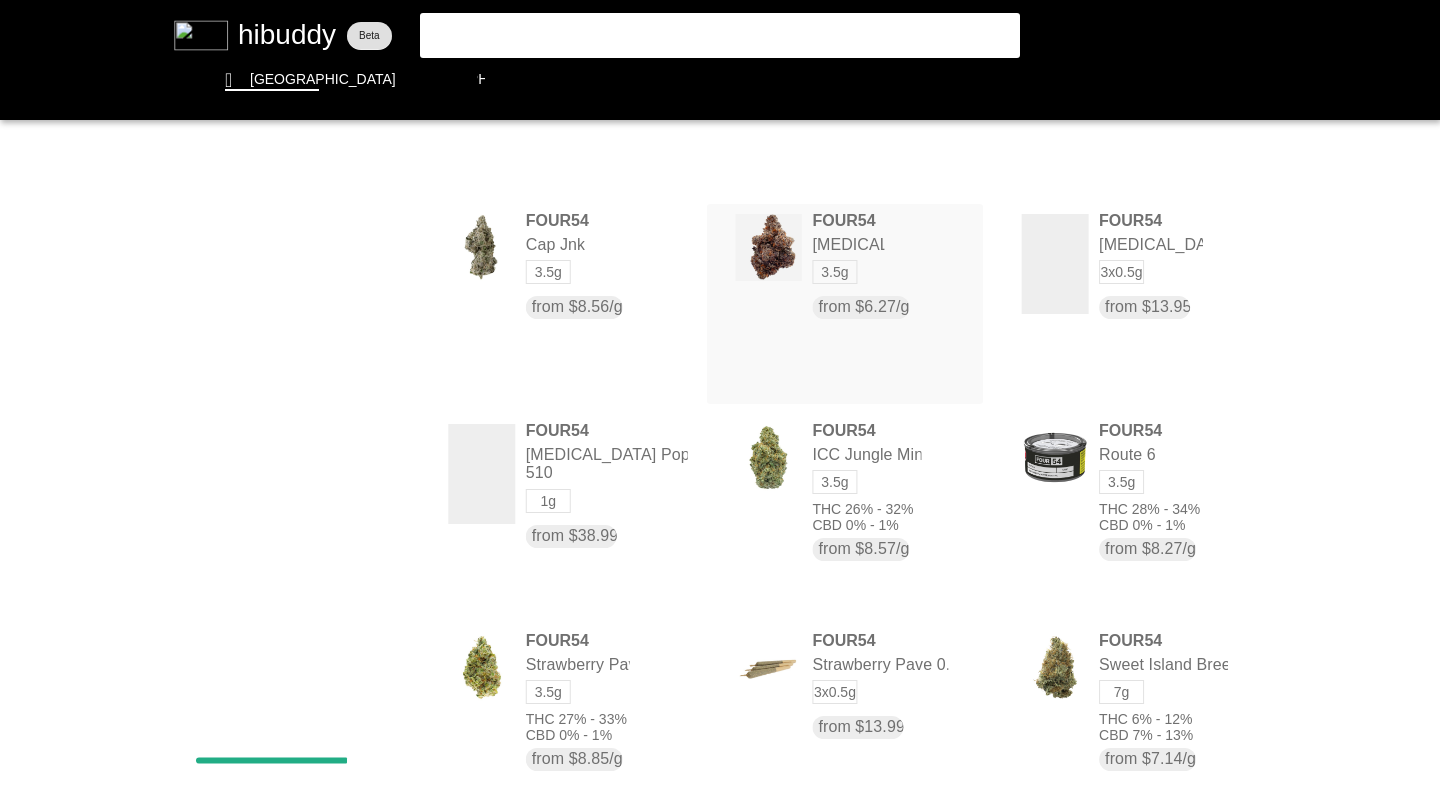 click at bounding box center [720, 398] 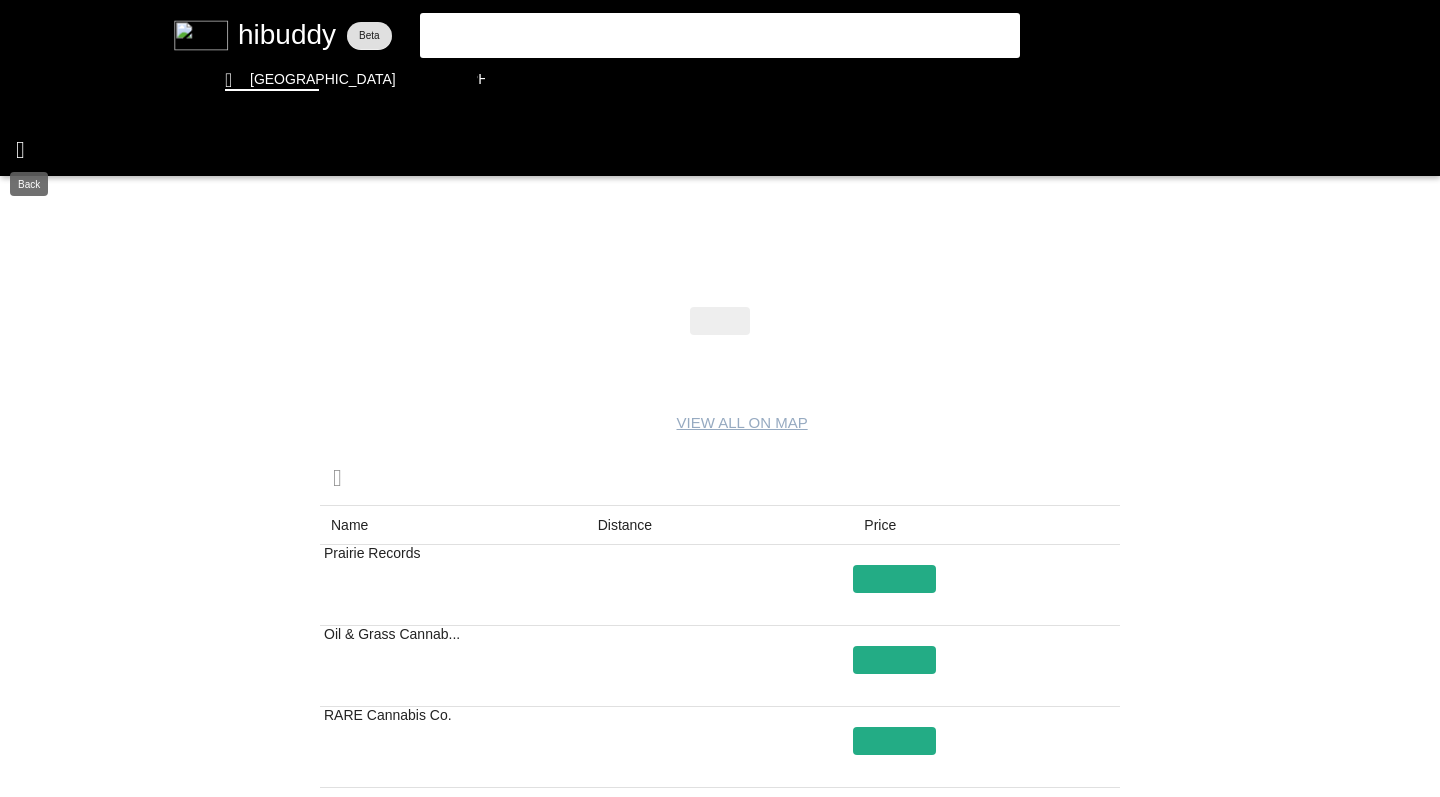 click at bounding box center (720, 398) 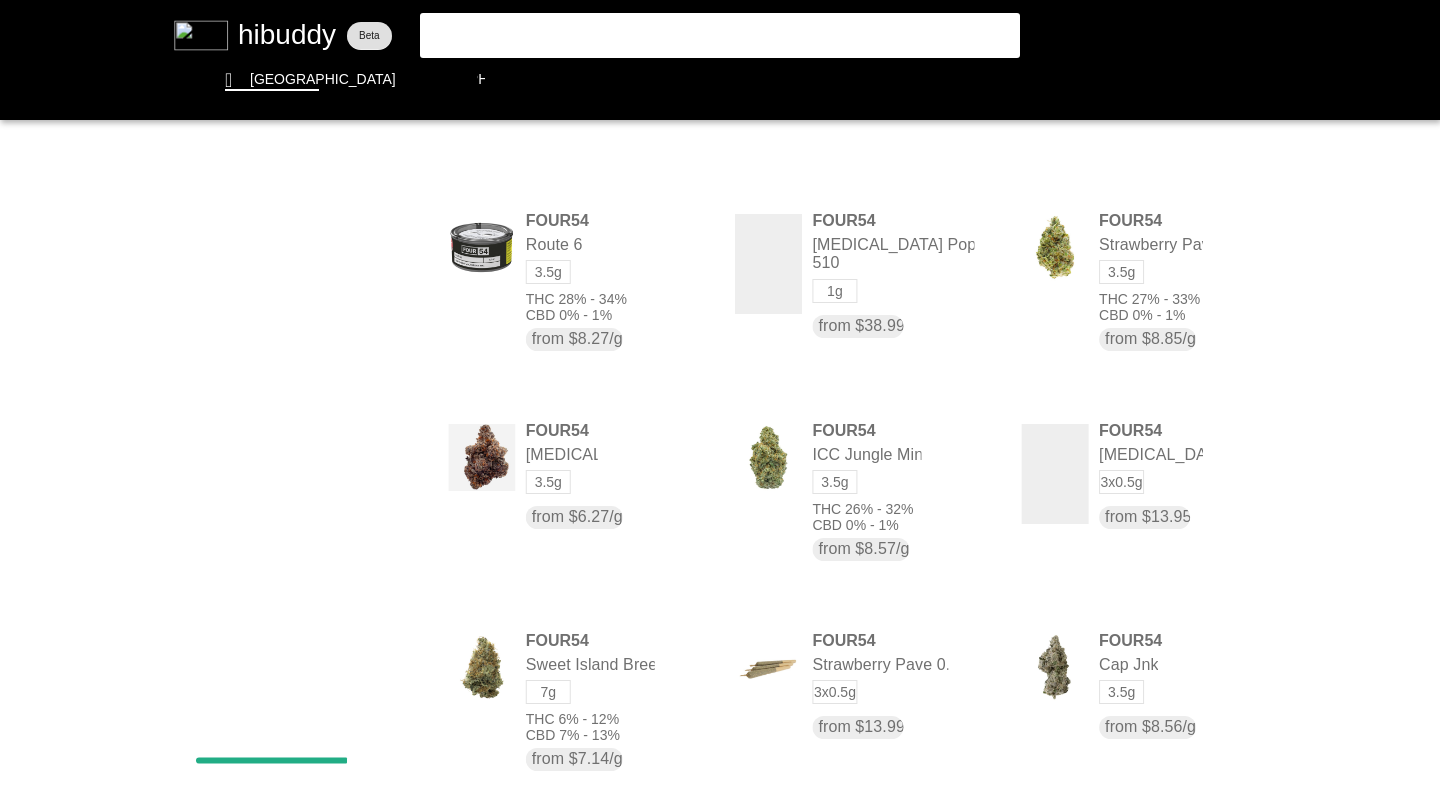 click at bounding box center (720, 398) 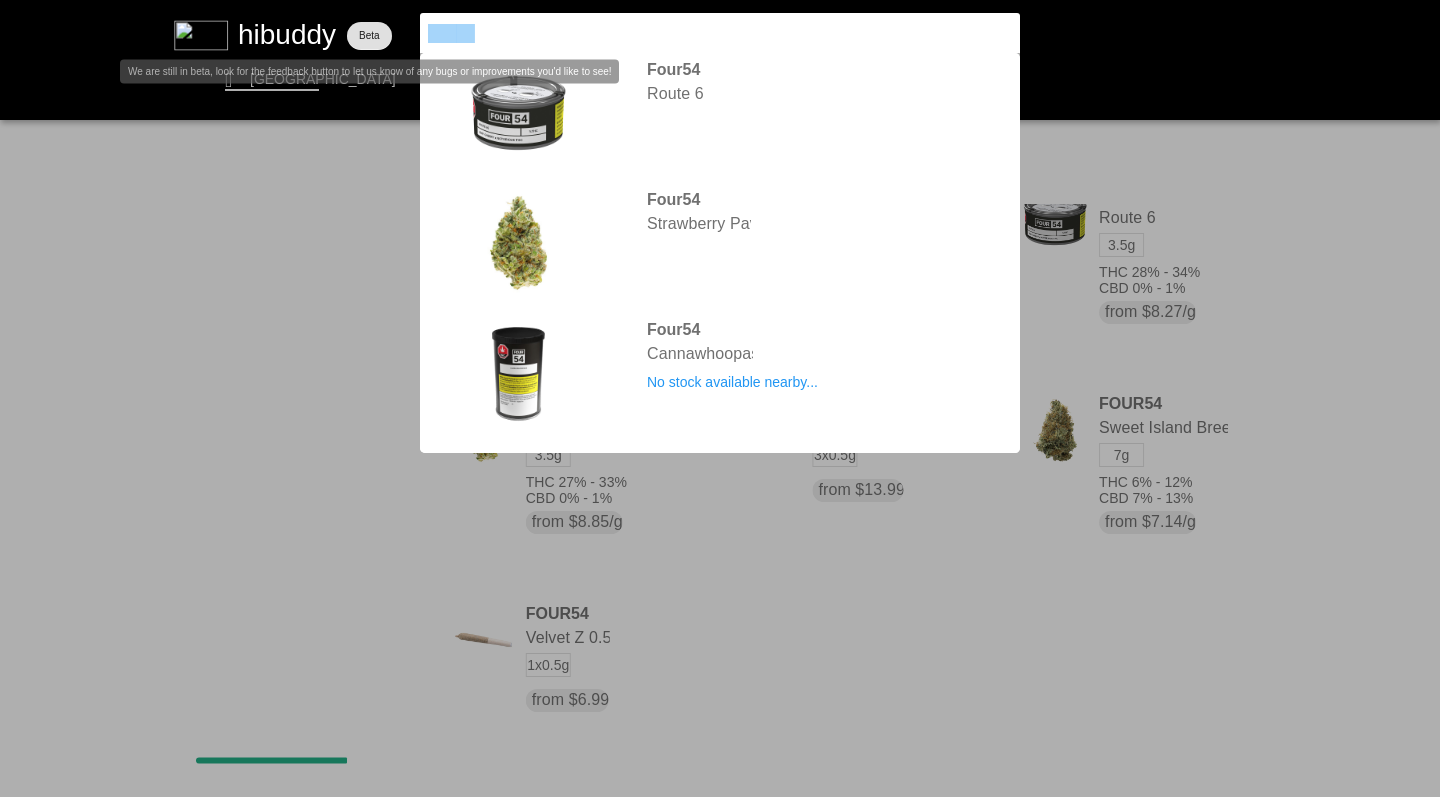 drag, startPoint x: 482, startPoint y: 28, endPoint x: 281, endPoint y: -3, distance: 203.3765 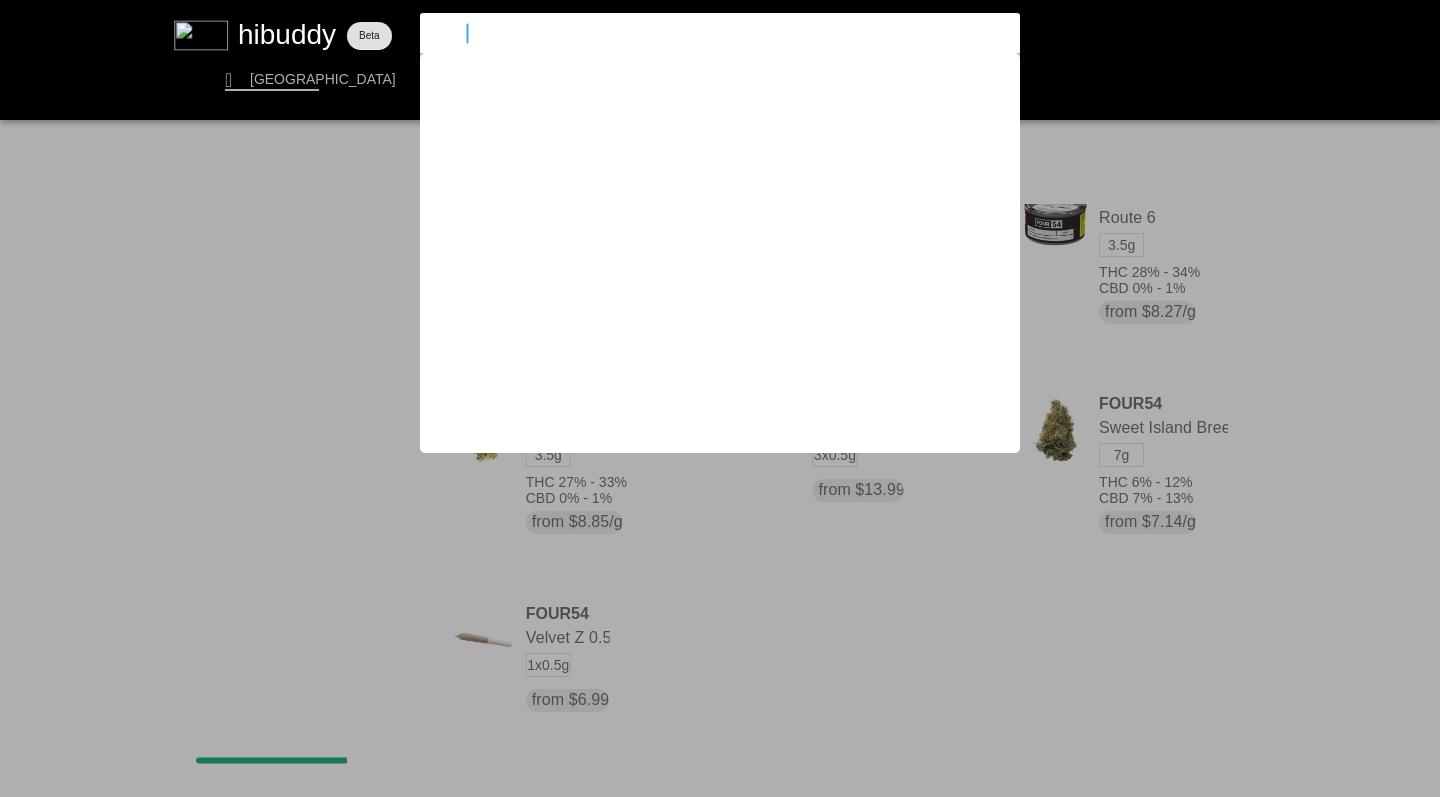 click on "coastfour54" at bounding box center [703, 33] 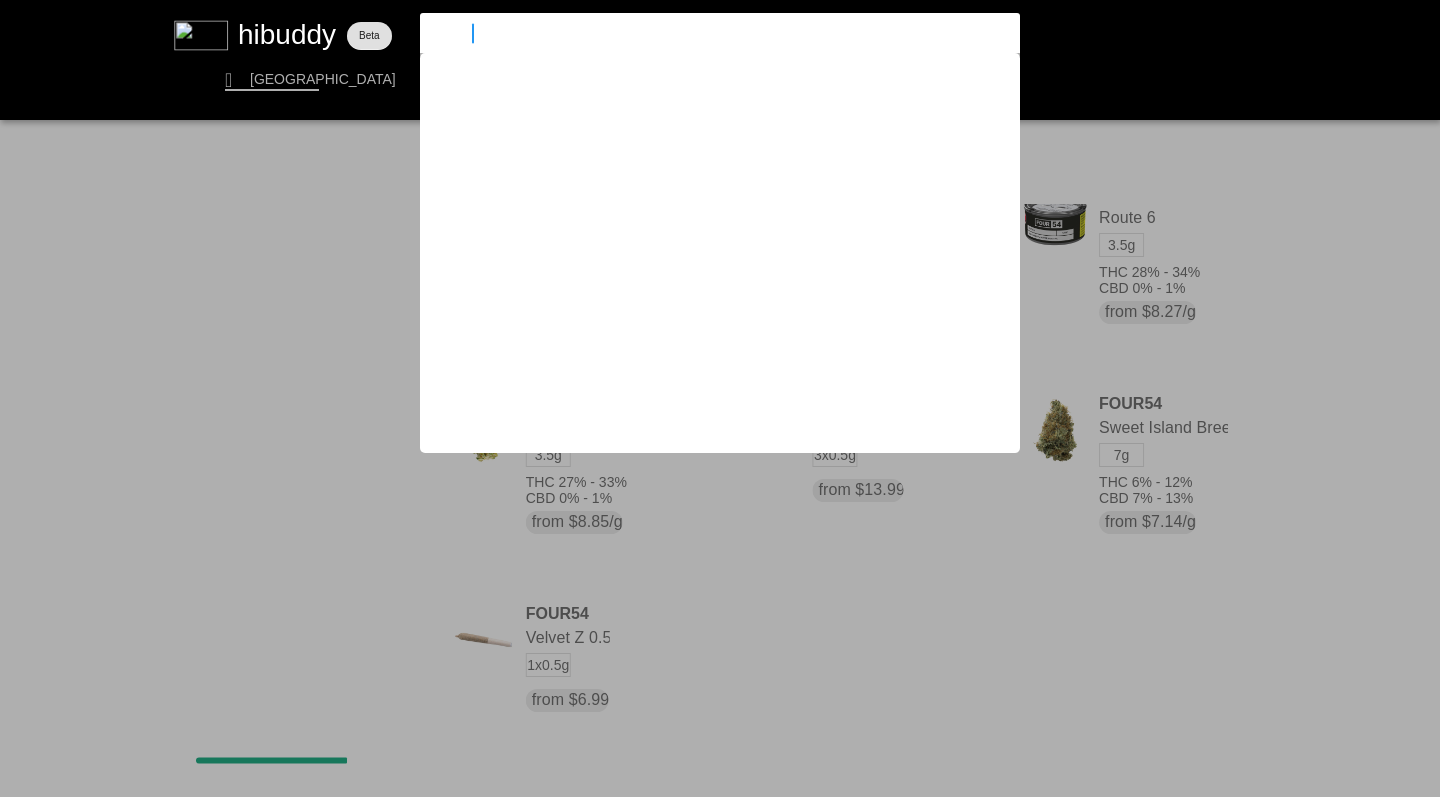 type on "coast" 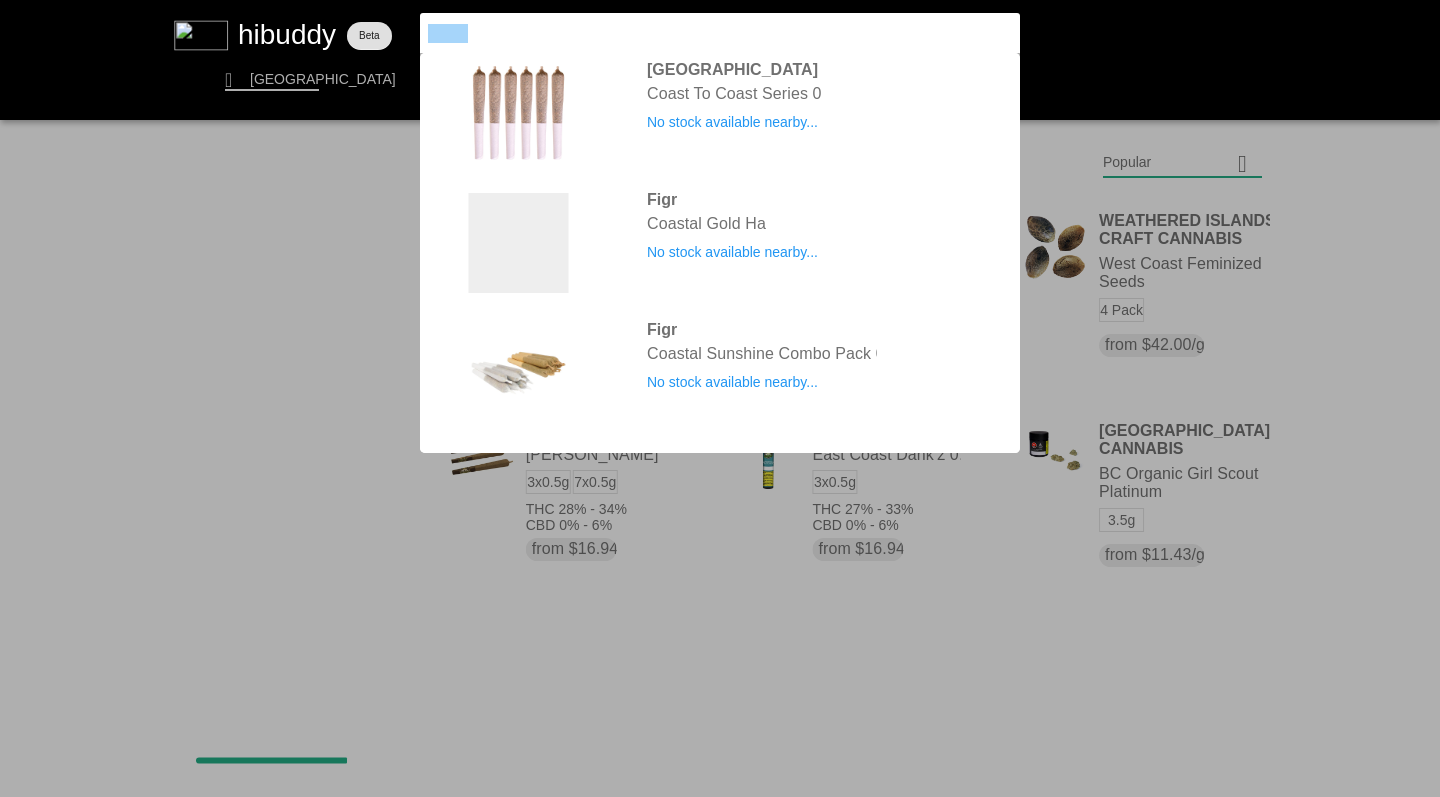 drag, startPoint x: 496, startPoint y: 27, endPoint x: 430, endPoint y: 23, distance: 66.1211 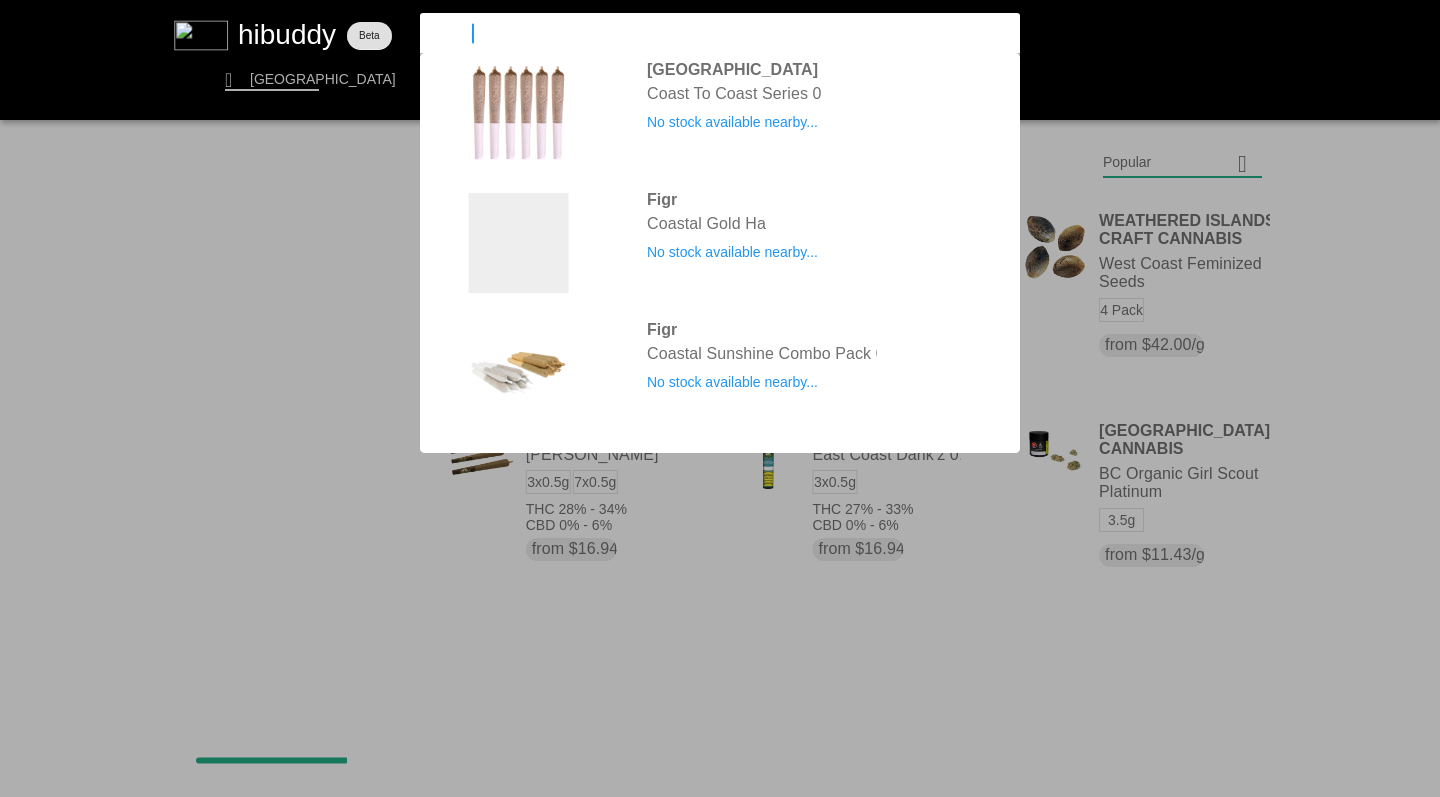 type on "carmel" 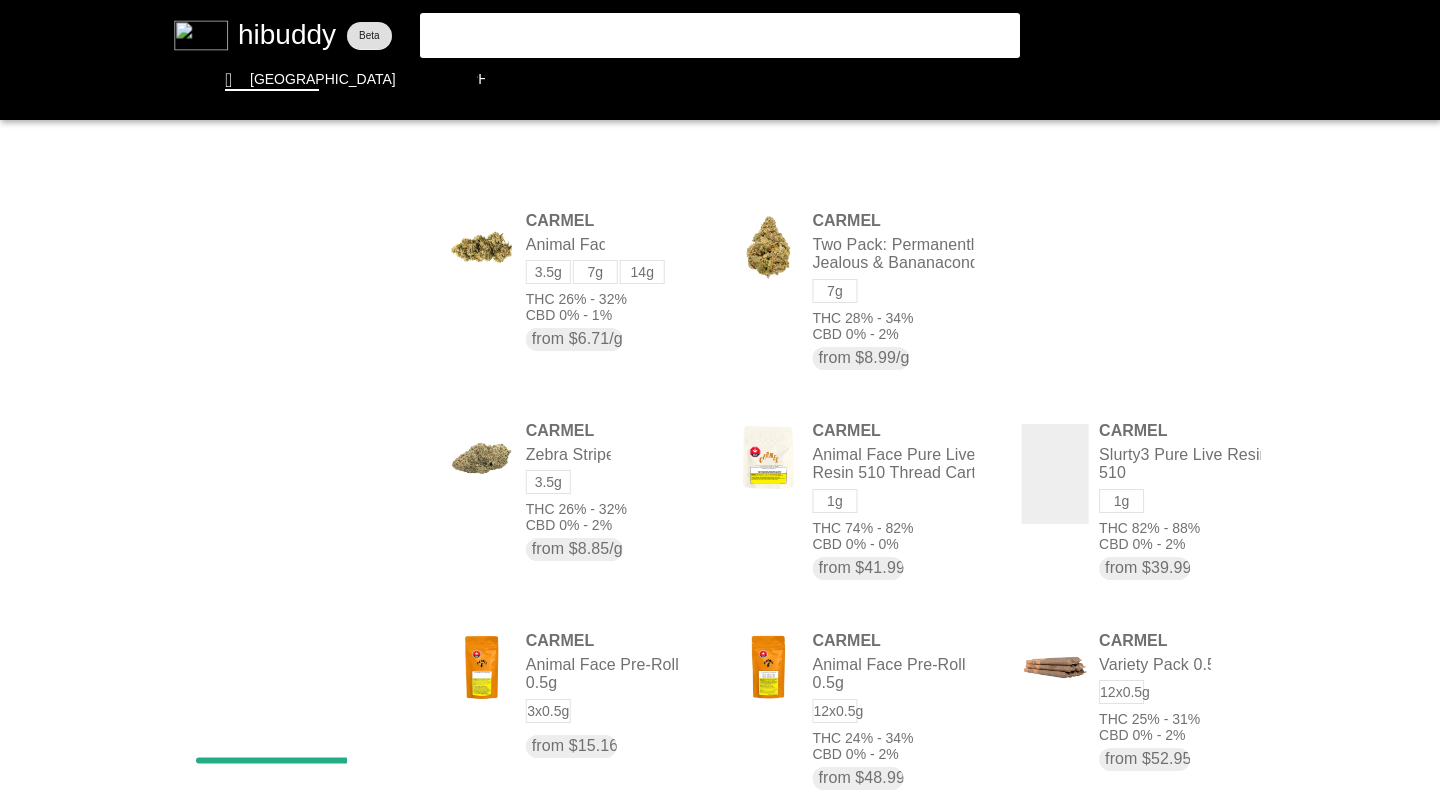 click at bounding box center (720, 398) 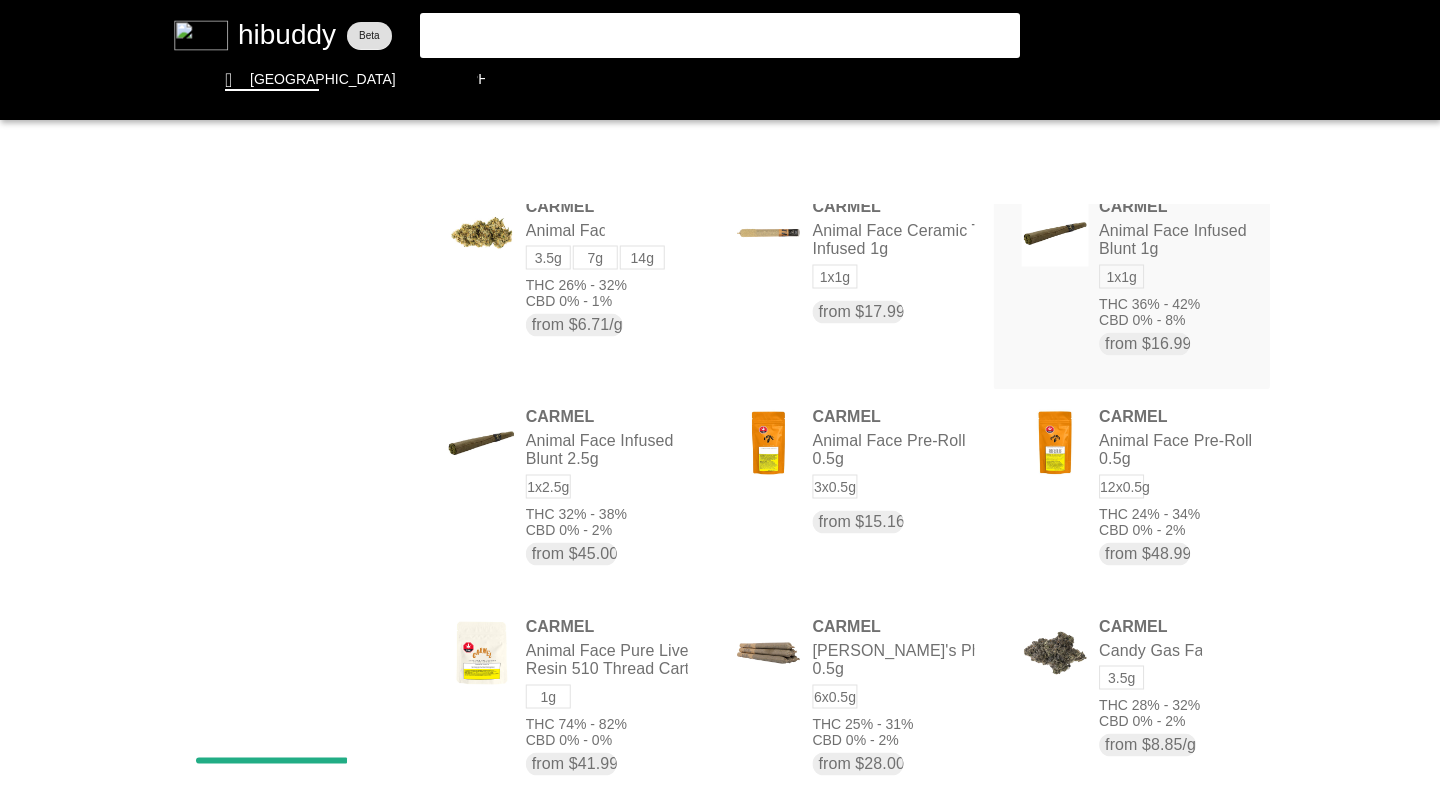 click at bounding box center [720, 398] 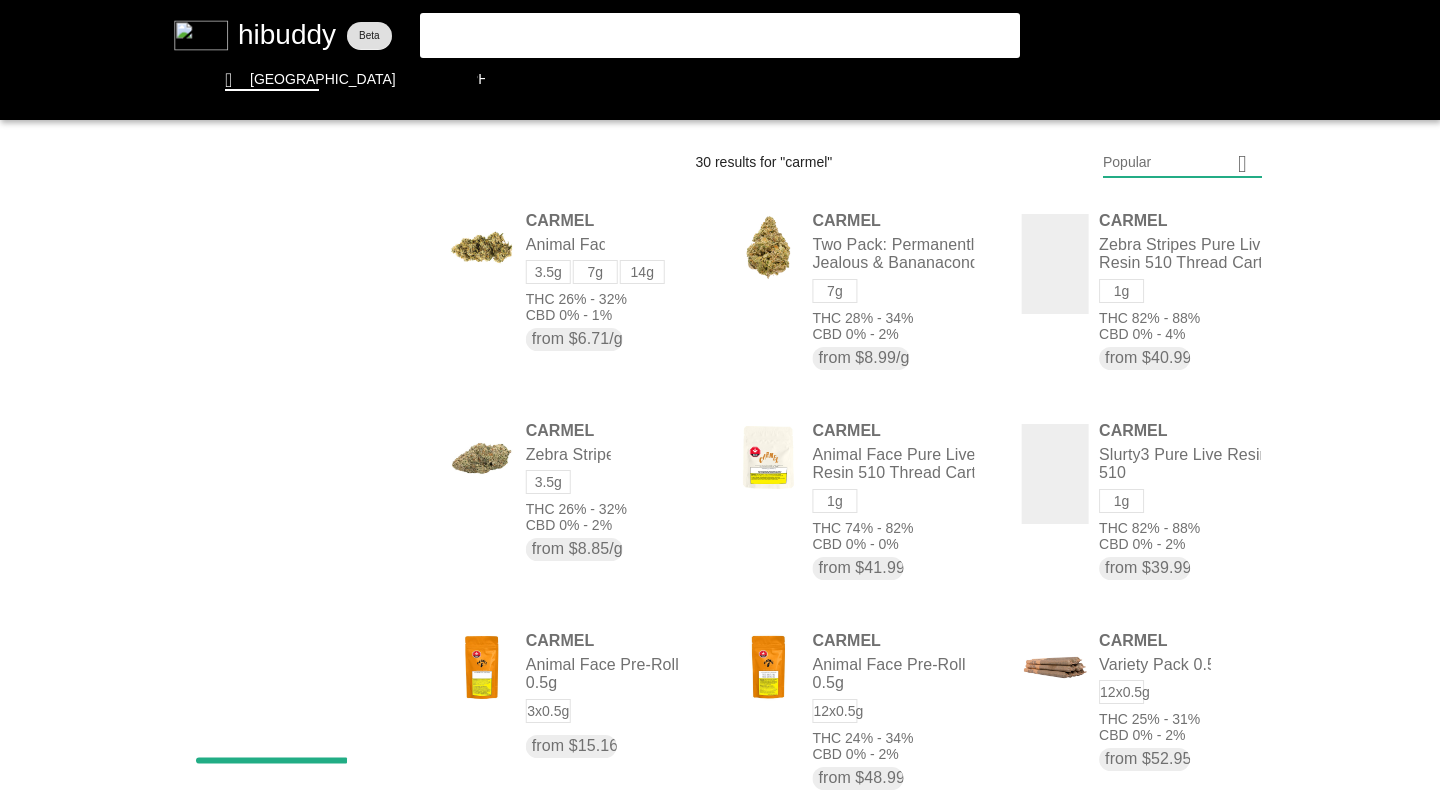 click at bounding box center (720, 398) 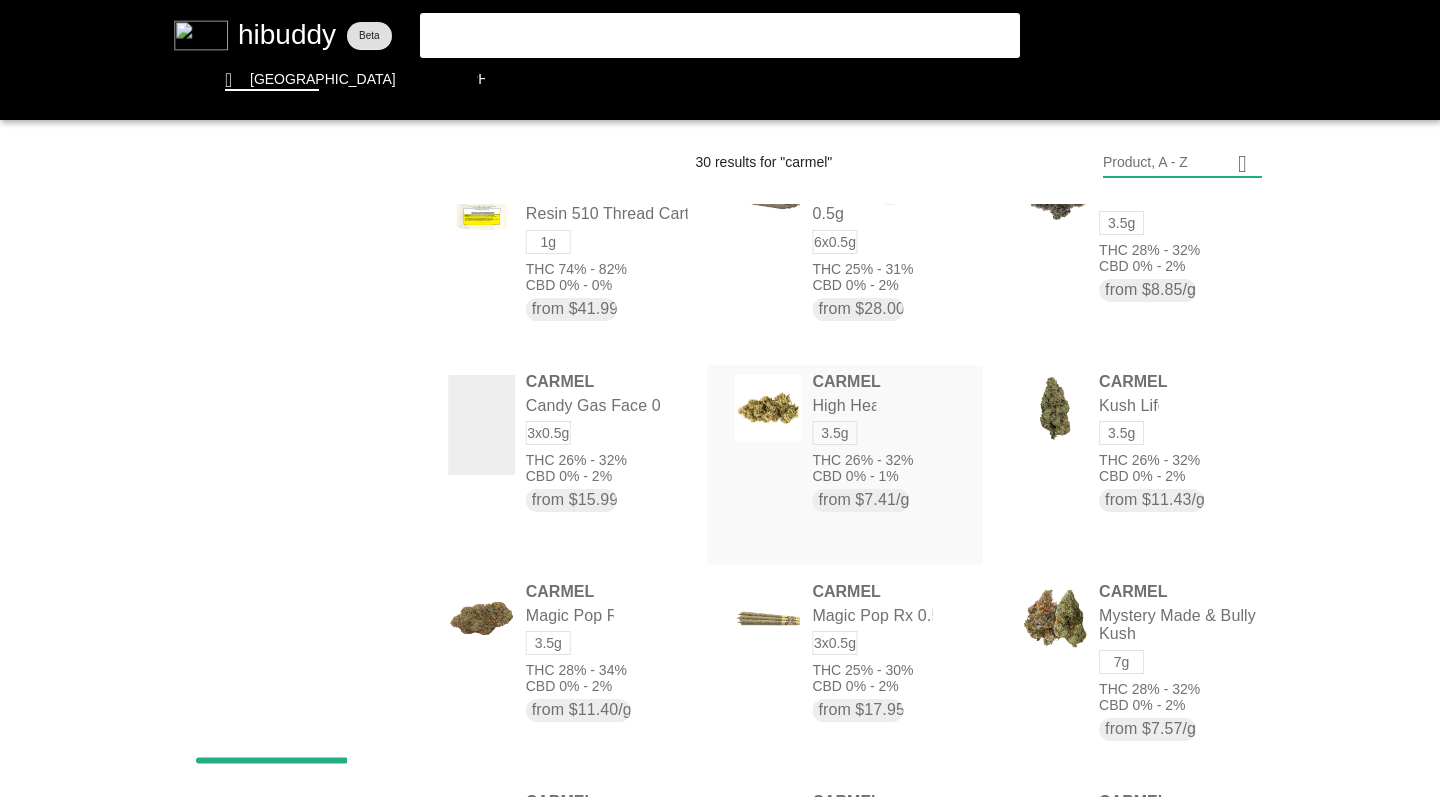 click at bounding box center (720, 398) 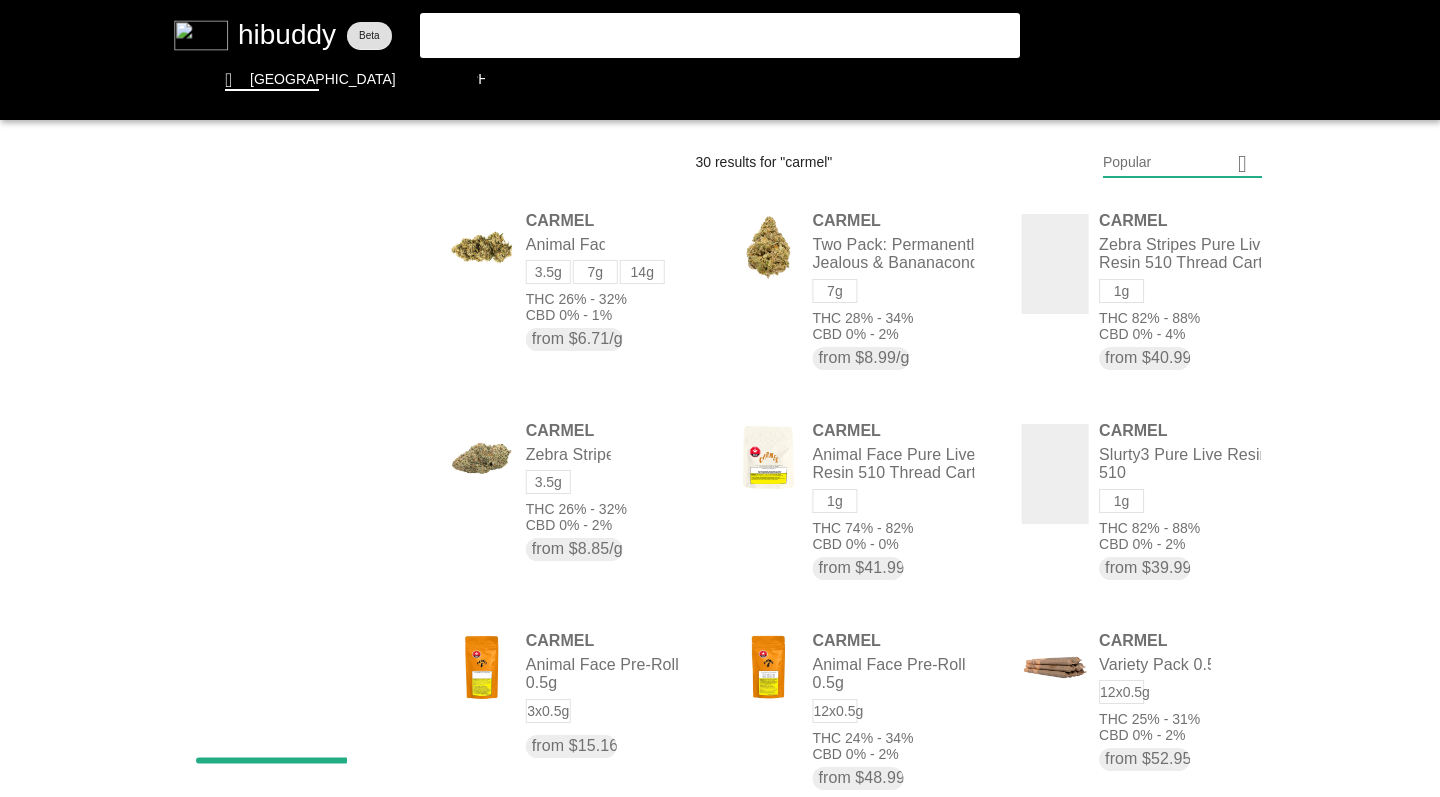 click at bounding box center (720, 398) 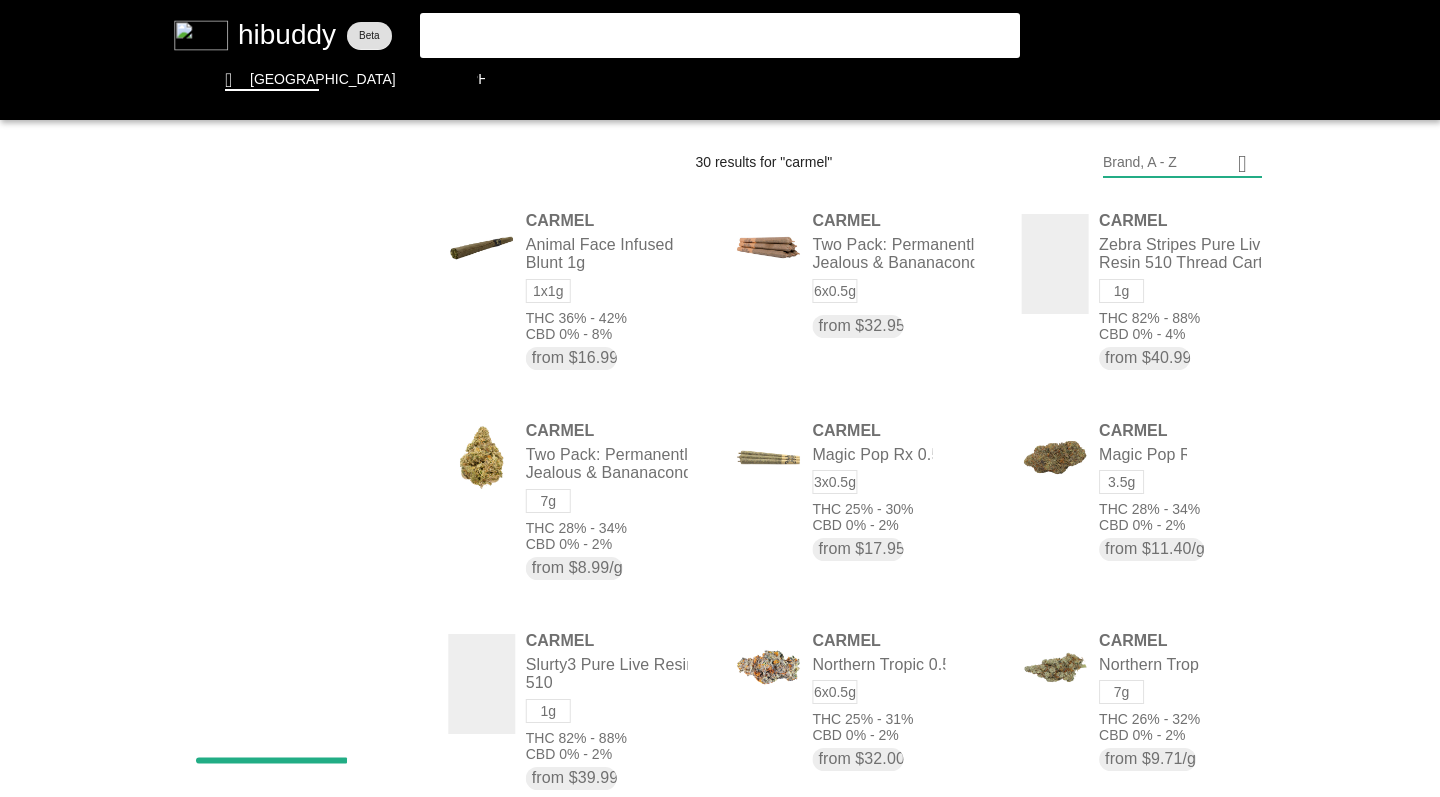 click at bounding box center [720, 398] 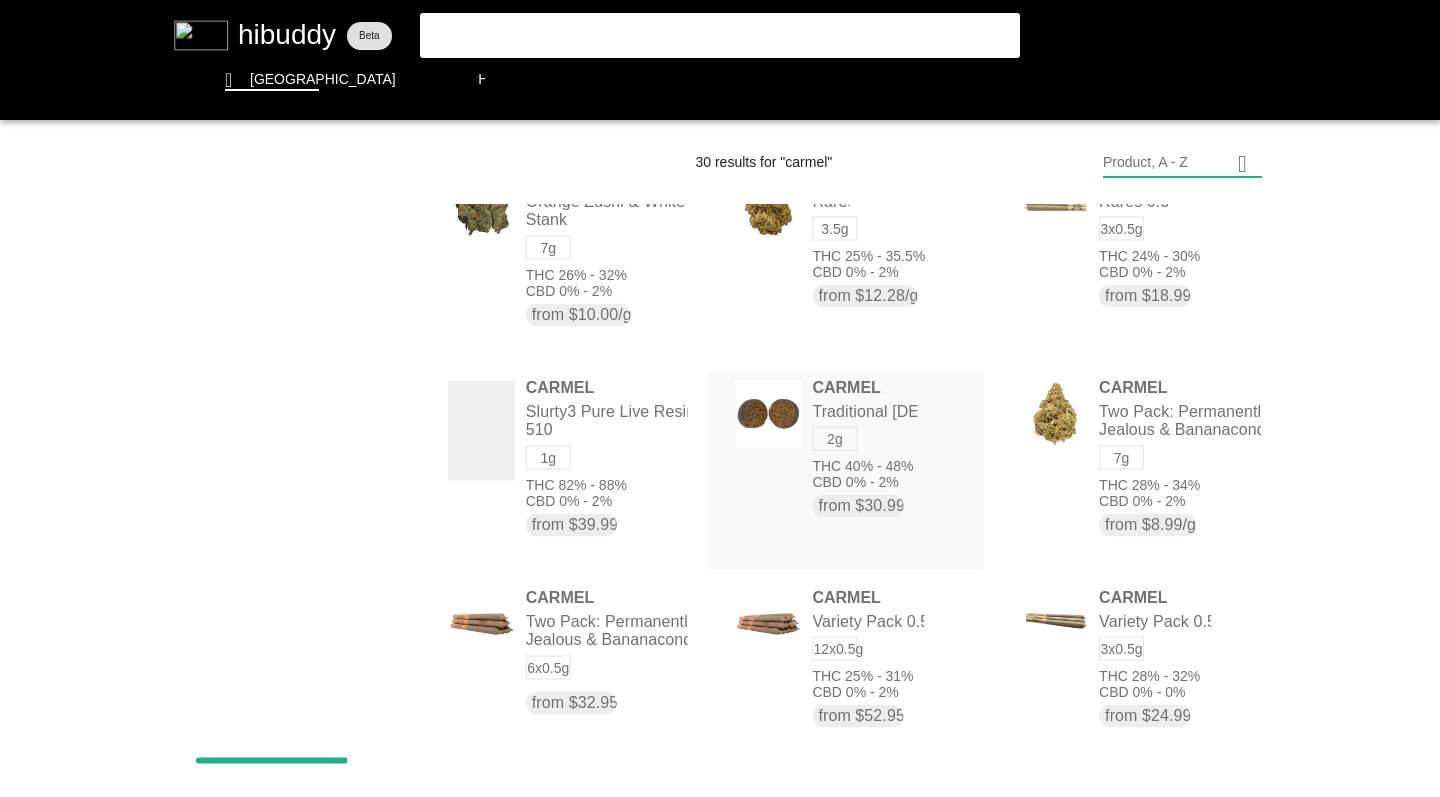 click at bounding box center [720, 398] 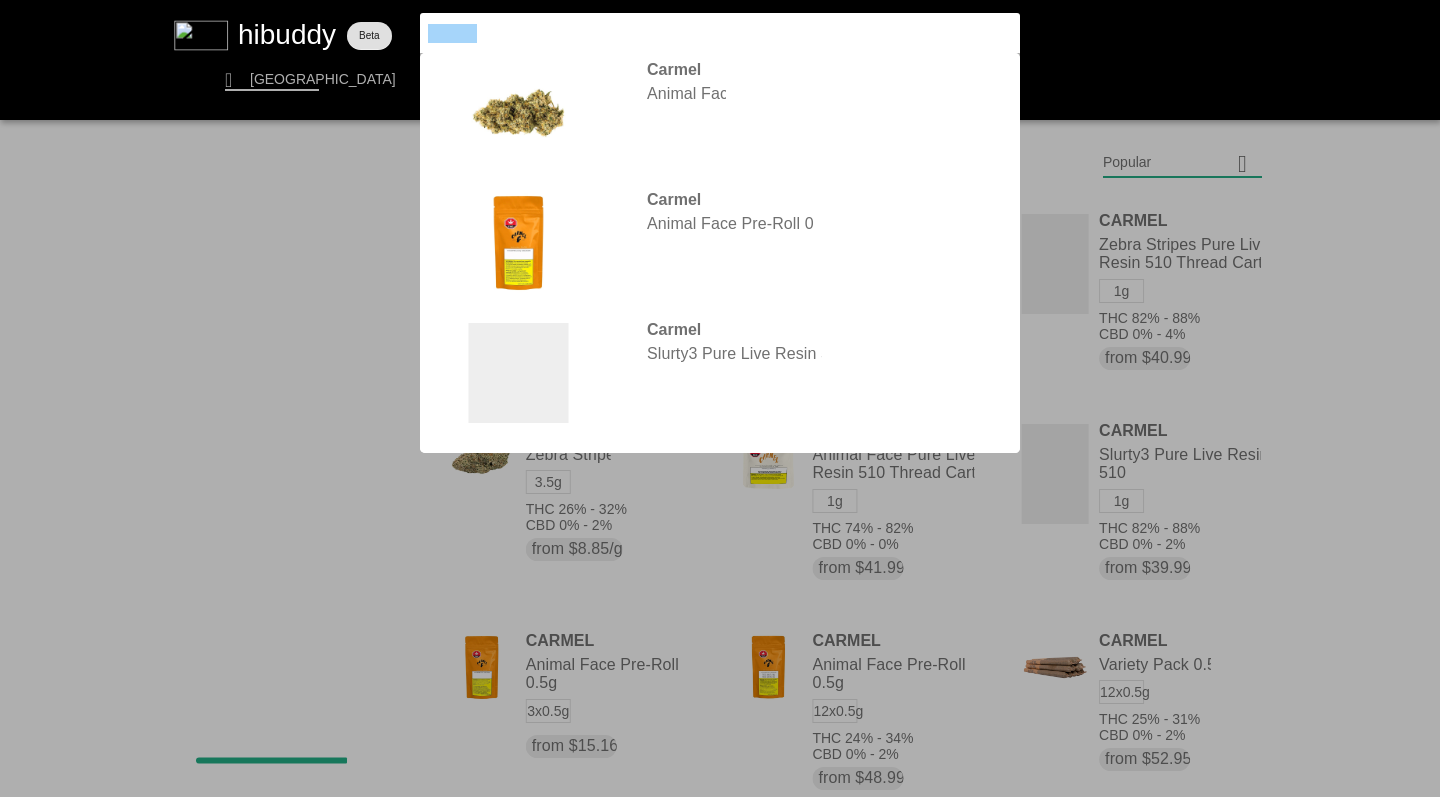 drag, startPoint x: 480, startPoint y: 34, endPoint x: 407, endPoint y: 33, distance: 73.00685 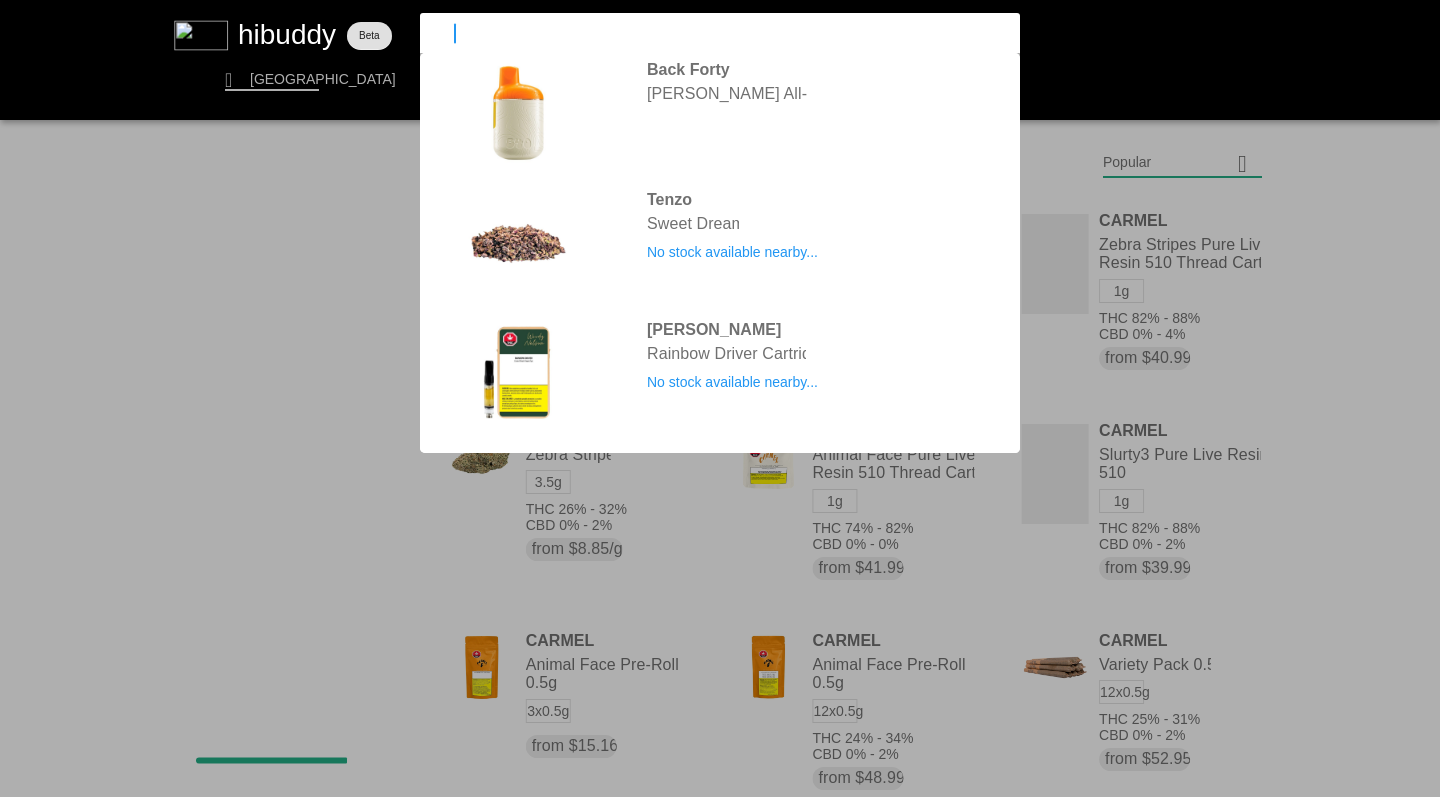 type on "1964" 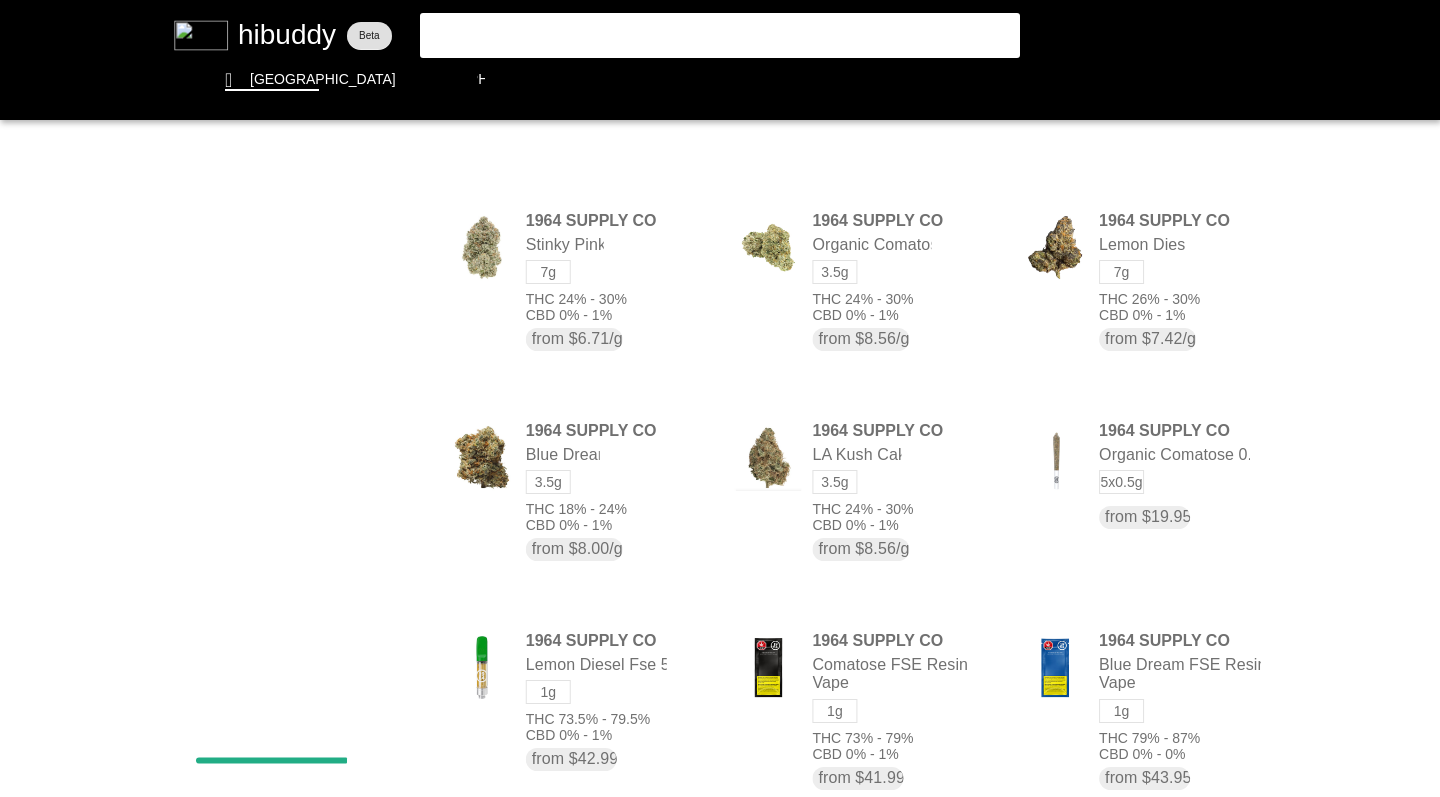 click at bounding box center (720, 398) 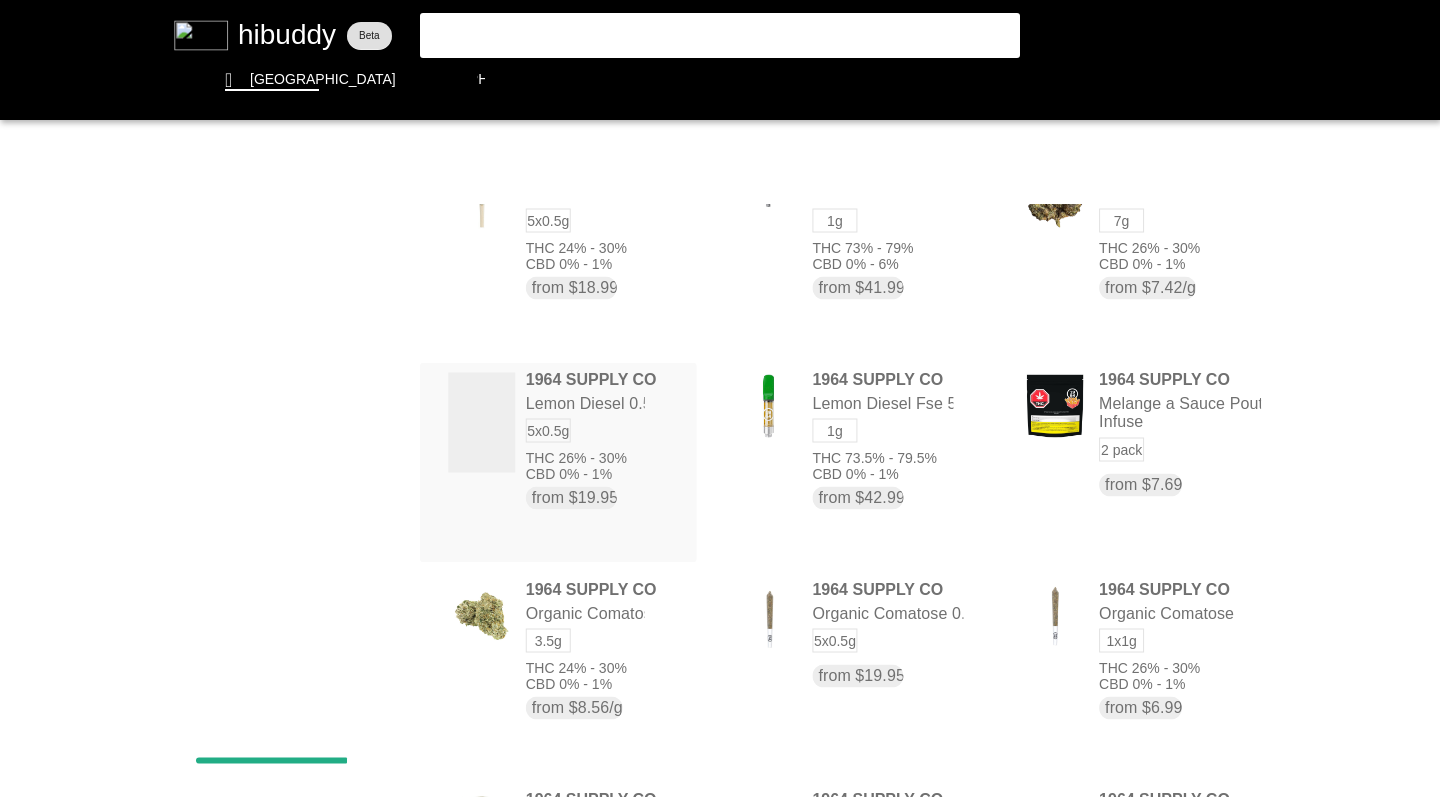 click at bounding box center (720, 398) 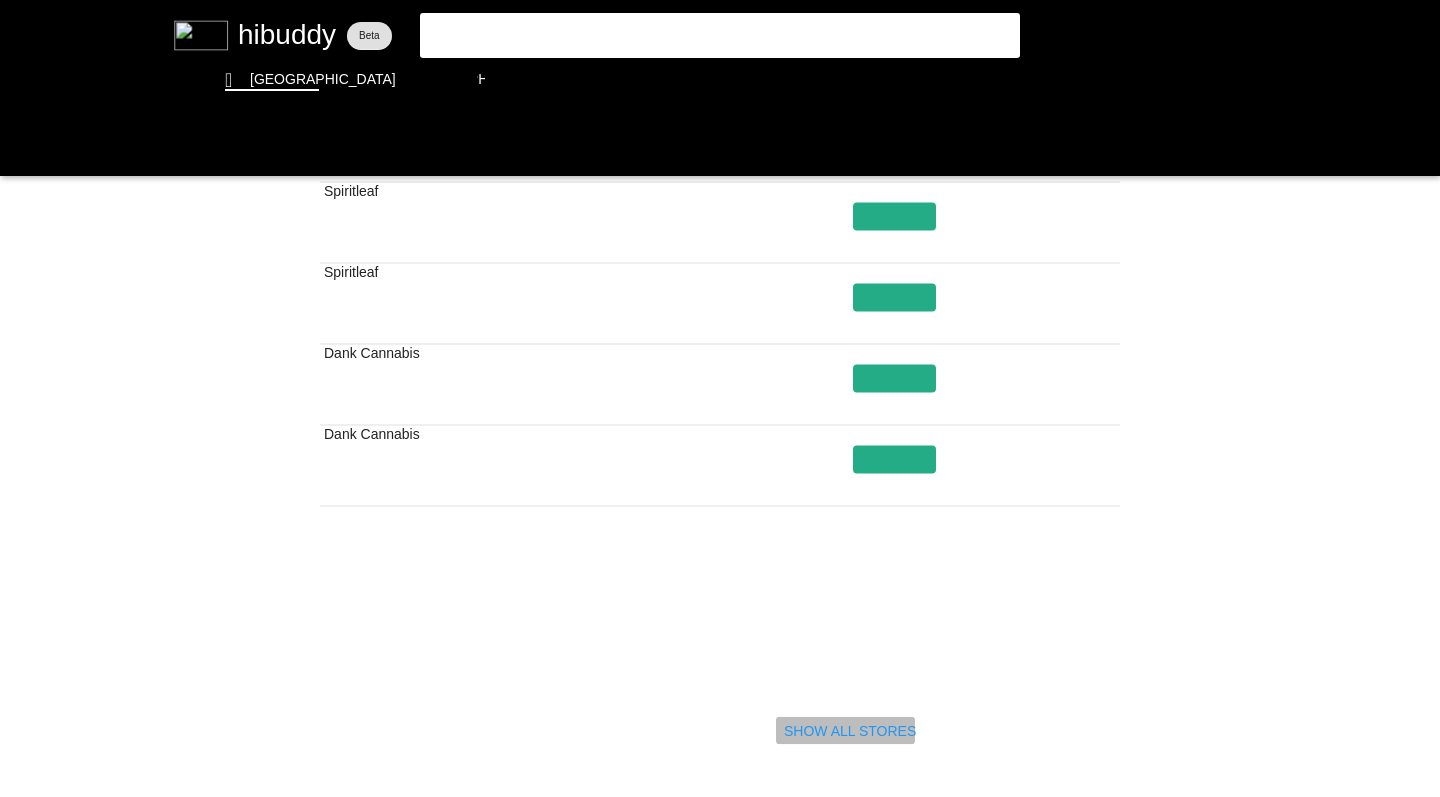 click at bounding box center [720, 398] 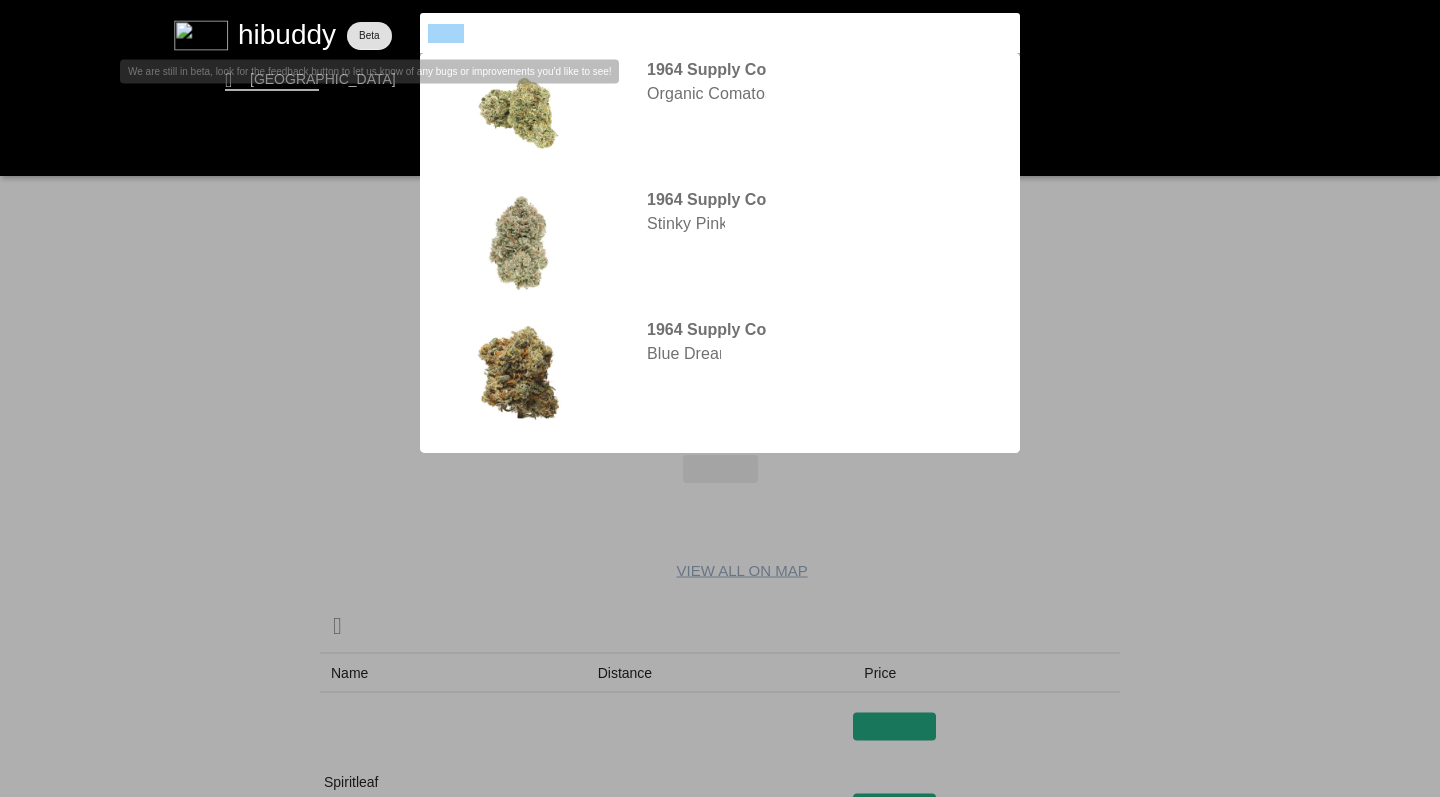 drag, startPoint x: 473, startPoint y: 33, endPoint x: 360, endPoint y: 26, distance: 113.216606 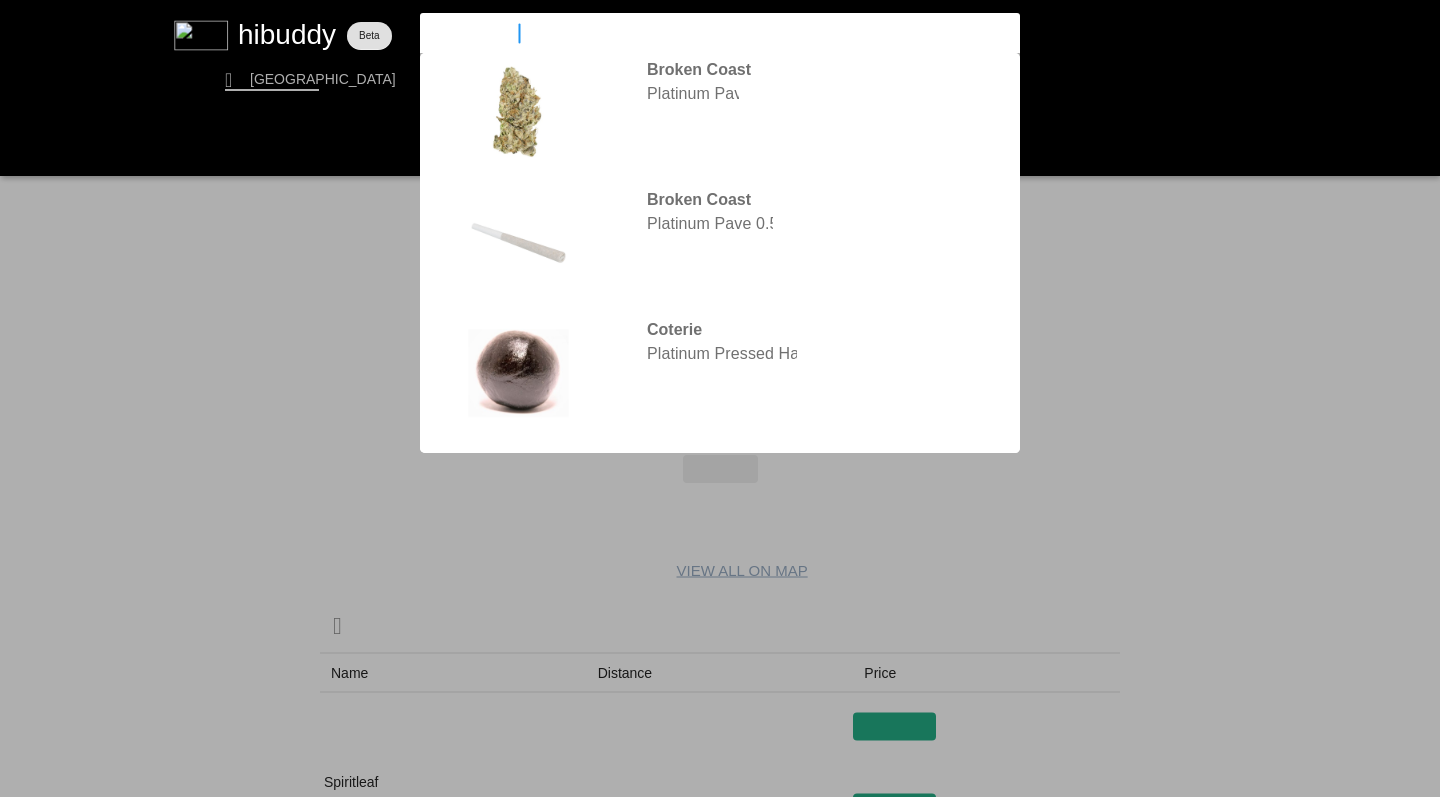type on "platinum pave" 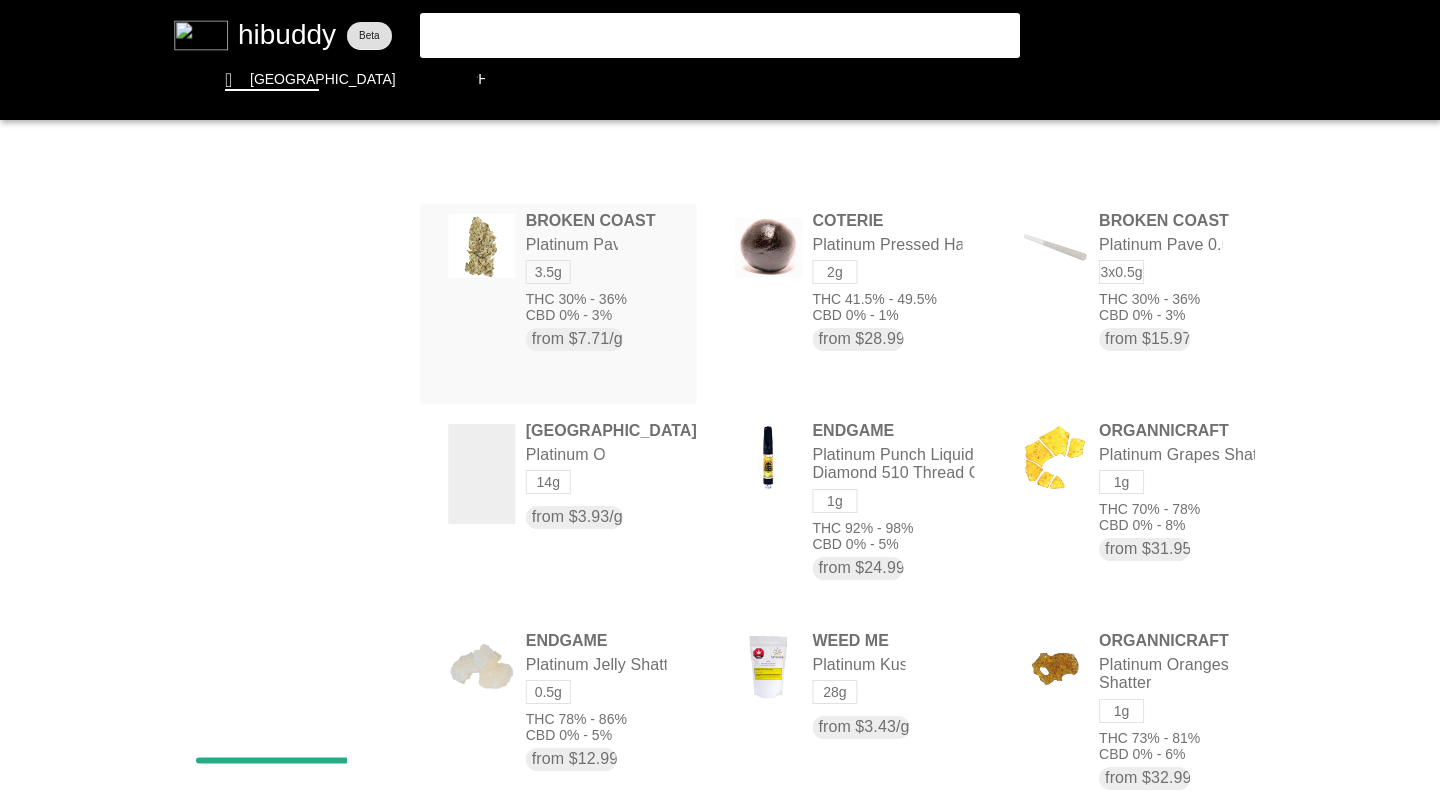 click at bounding box center [720, 398] 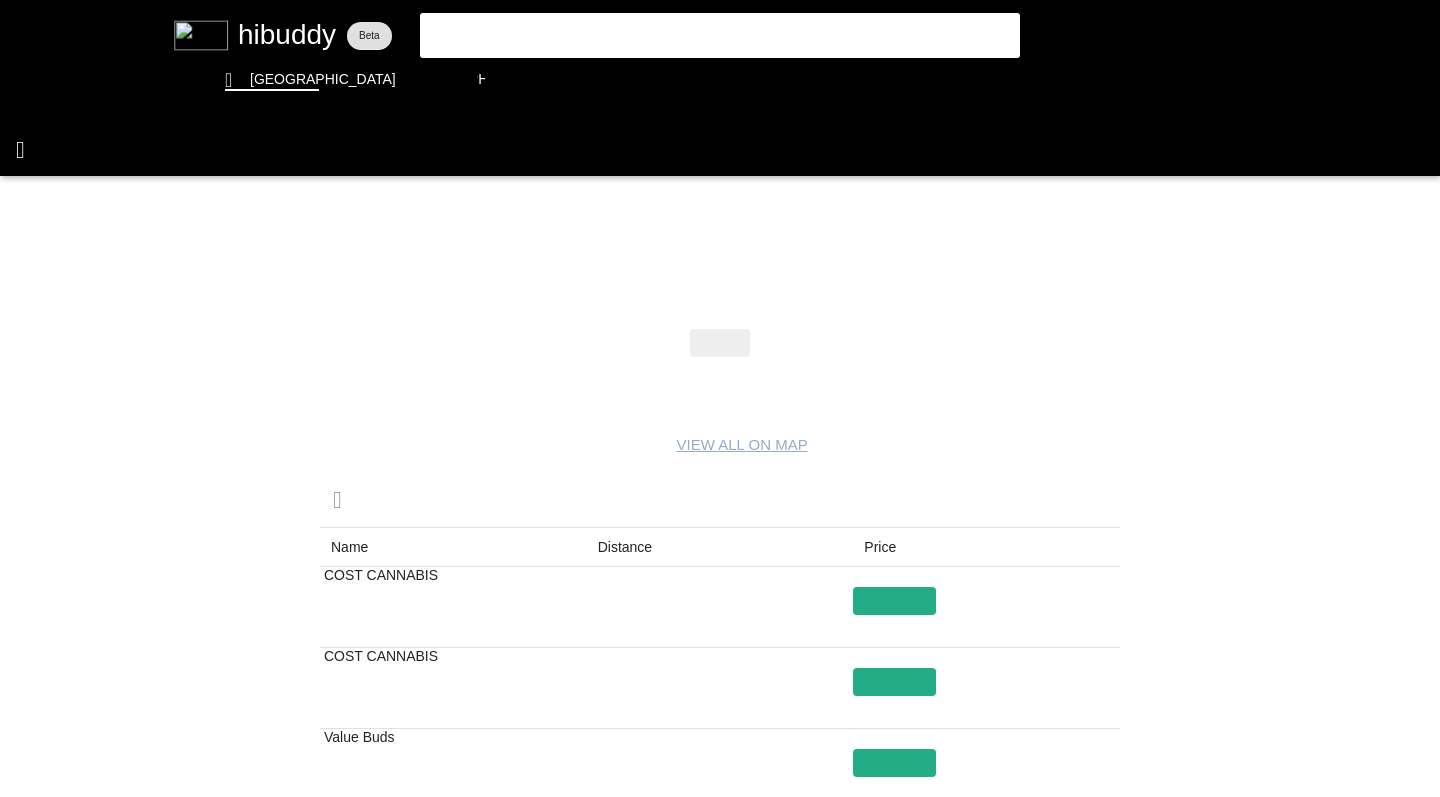 click at bounding box center [720, 398] 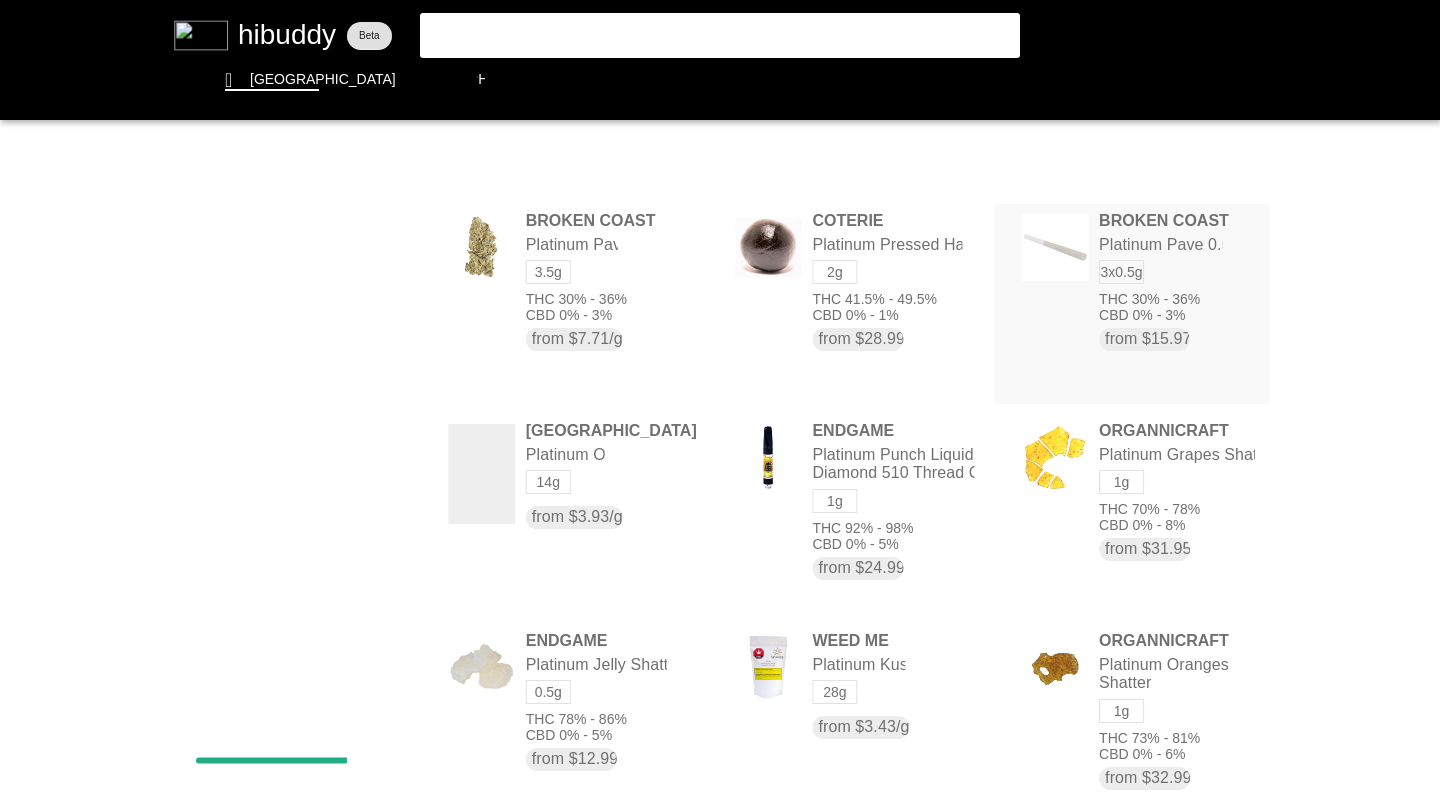 click at bounding box center (720, 398) 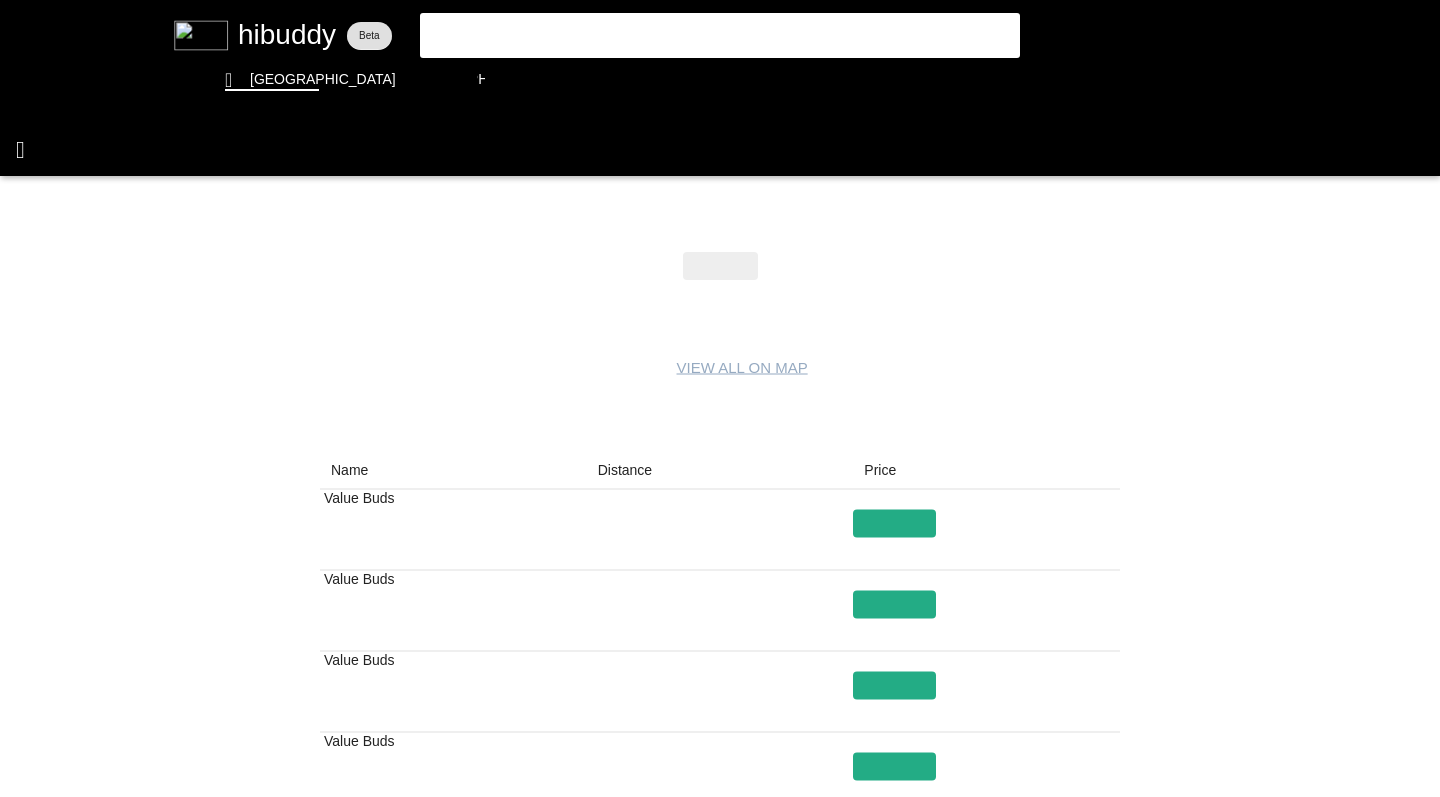click at bounding box center (720, 398) 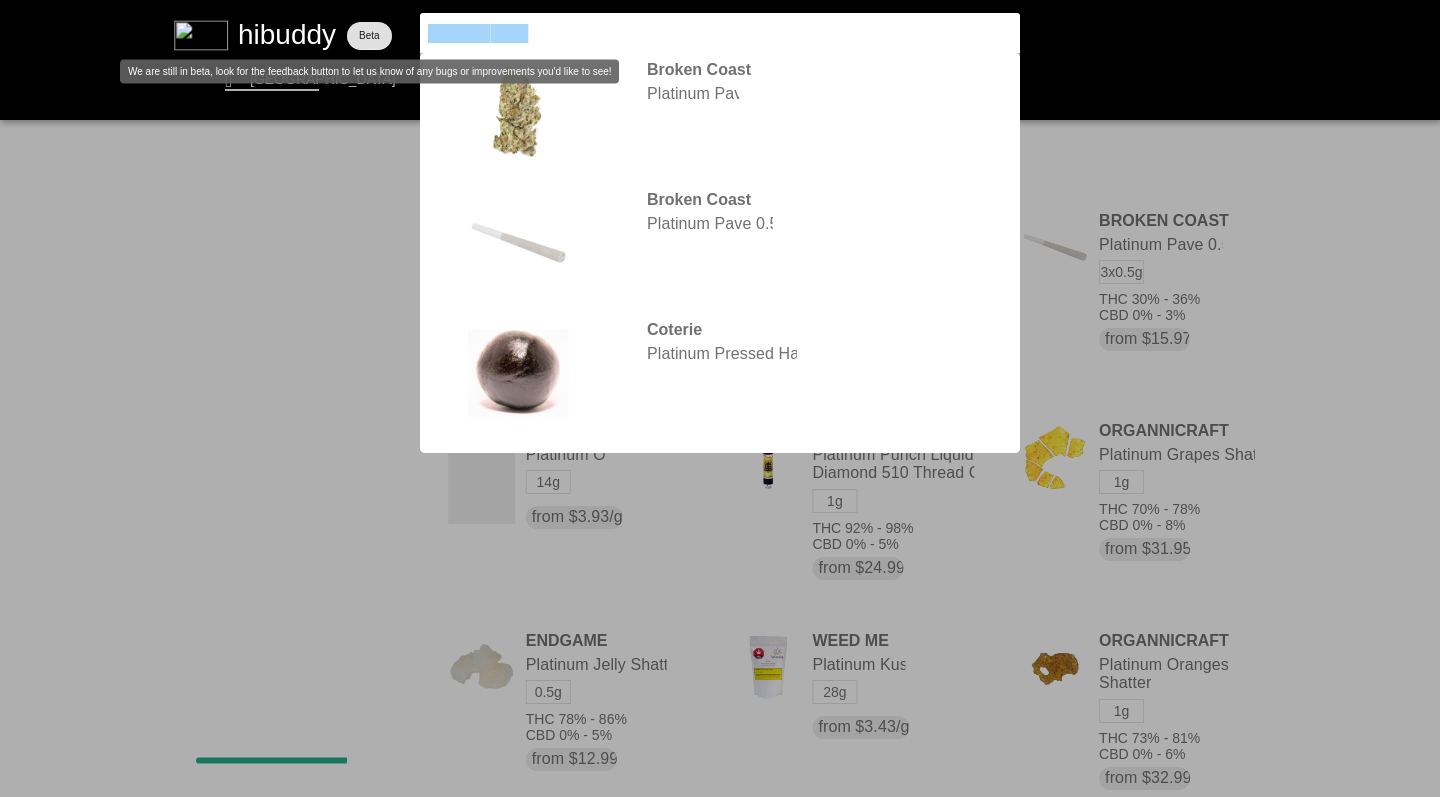 drag, startPoint x: 536, startPoint y: 37, endPoint x: 355, endPoint y: 33, distance: 181.04419 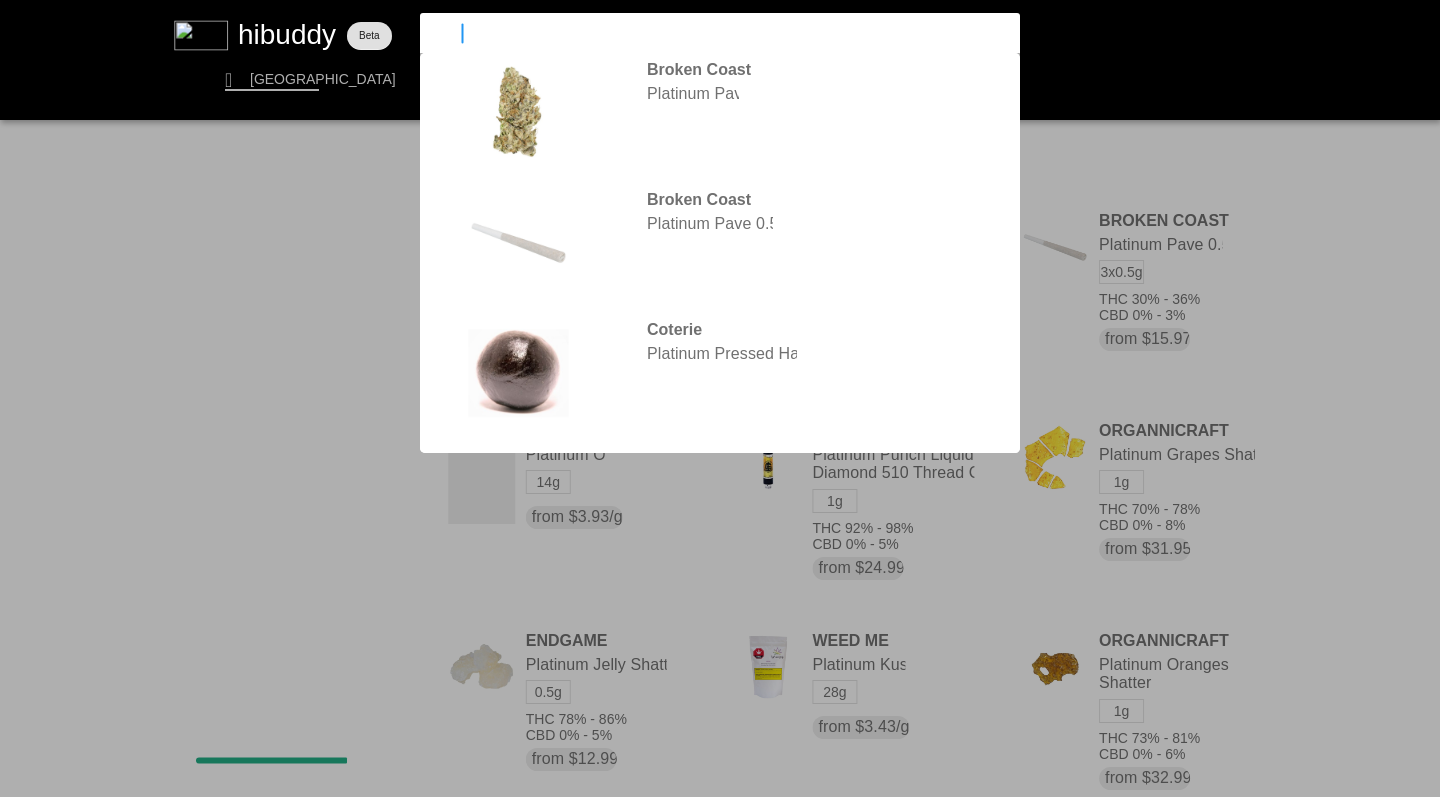 type on "diablo" 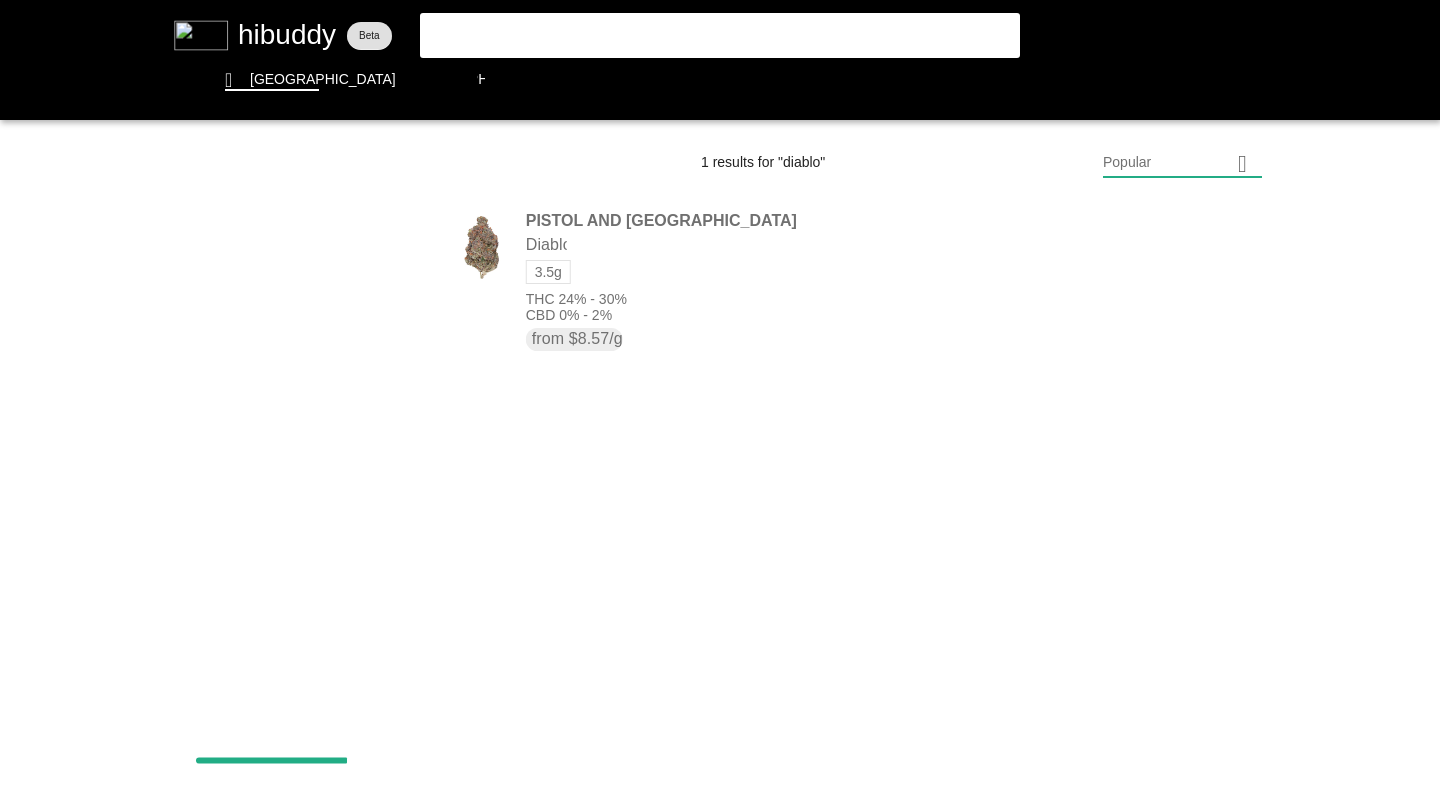 click at bounding box center [720, 398] 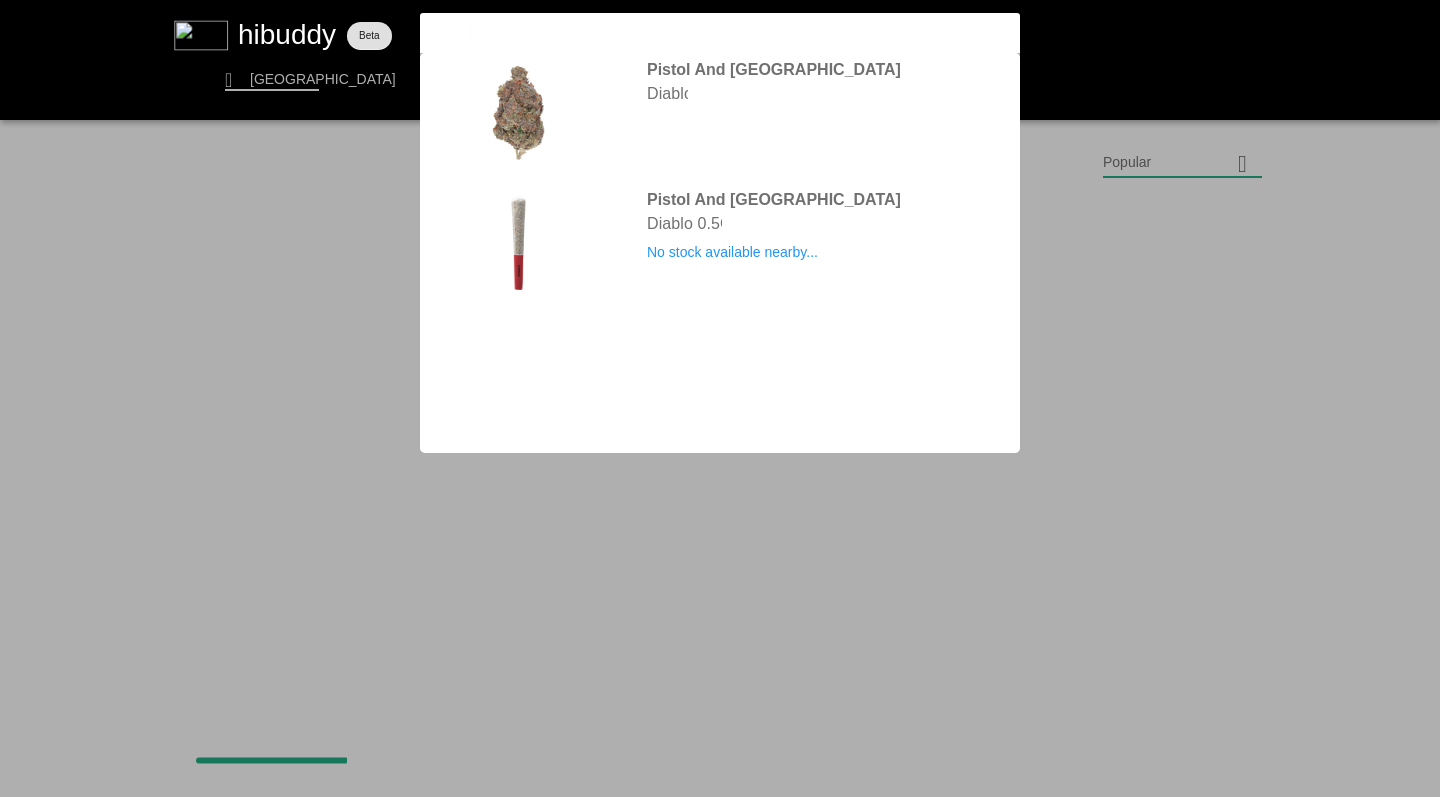 click at bounding box center [720, 398] 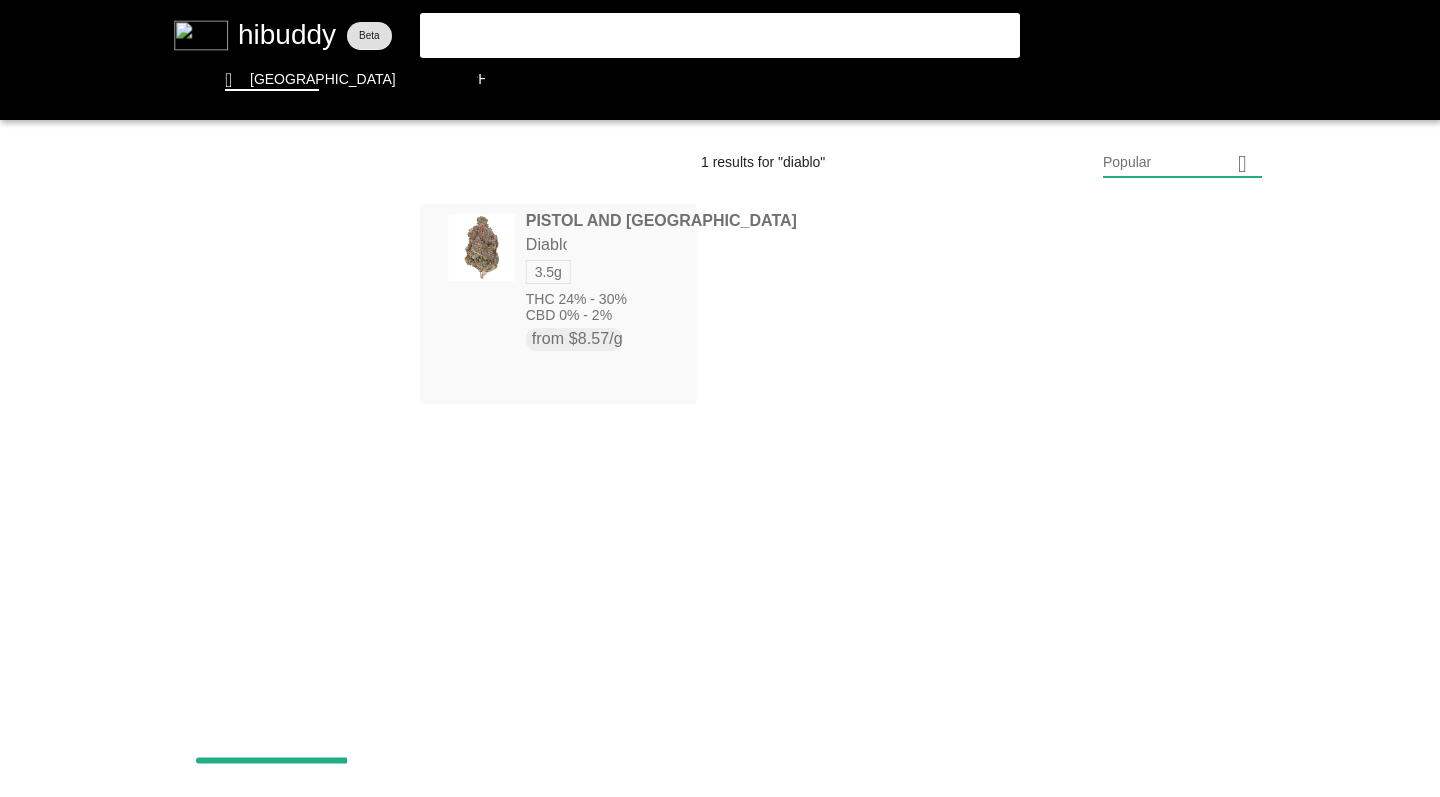 click at bounding box center [720, 398] 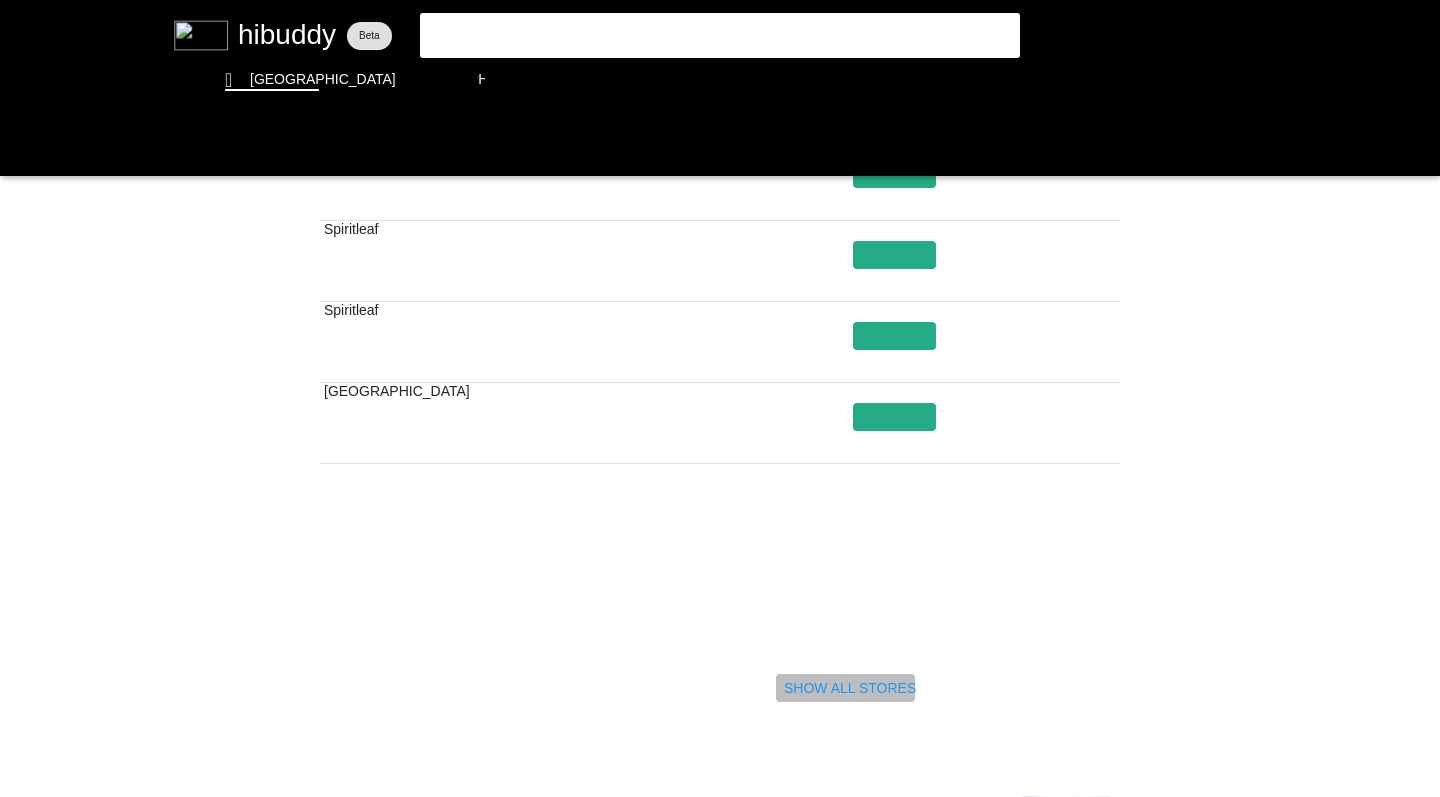 click at bounding box center [720, 398] 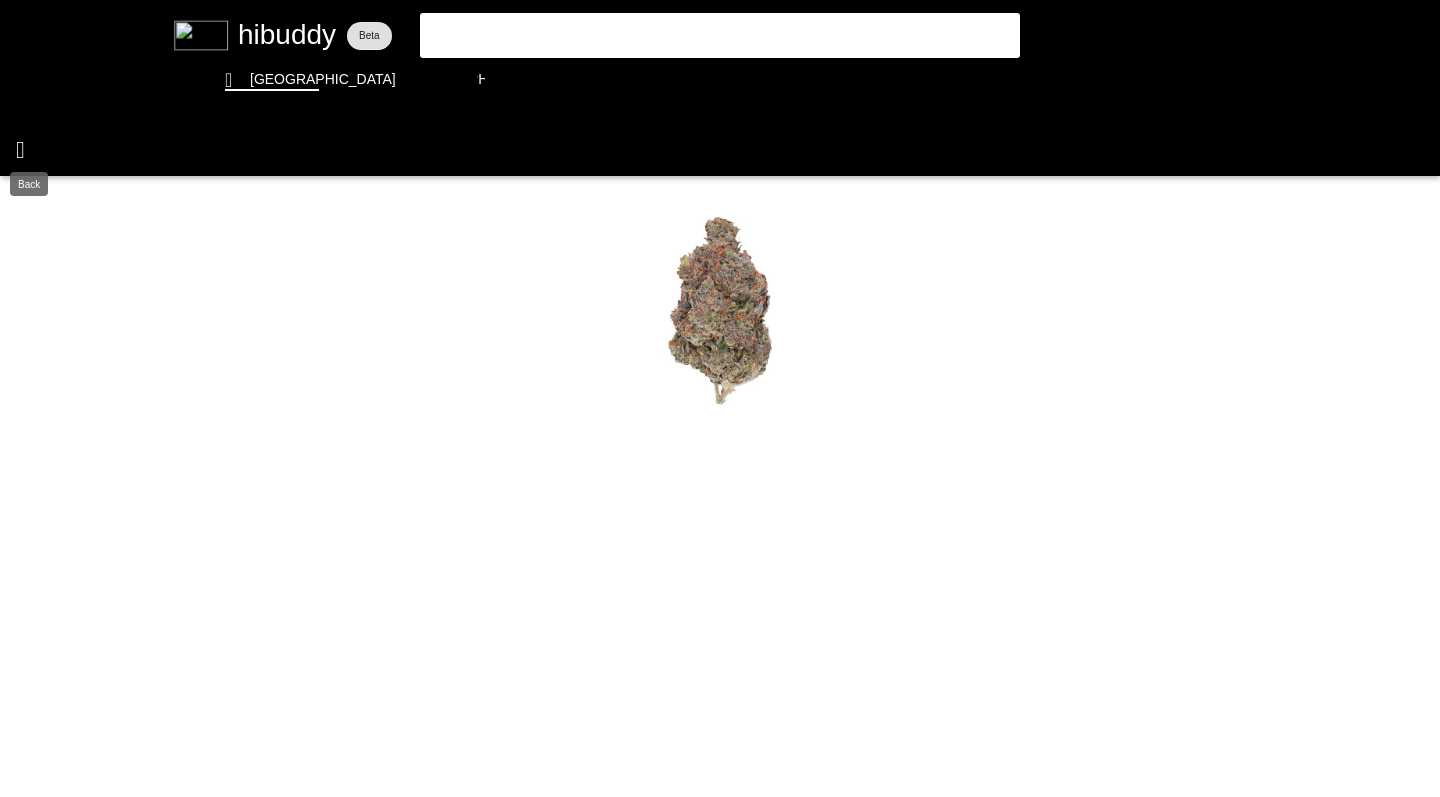click at bounding box center [720, 398] 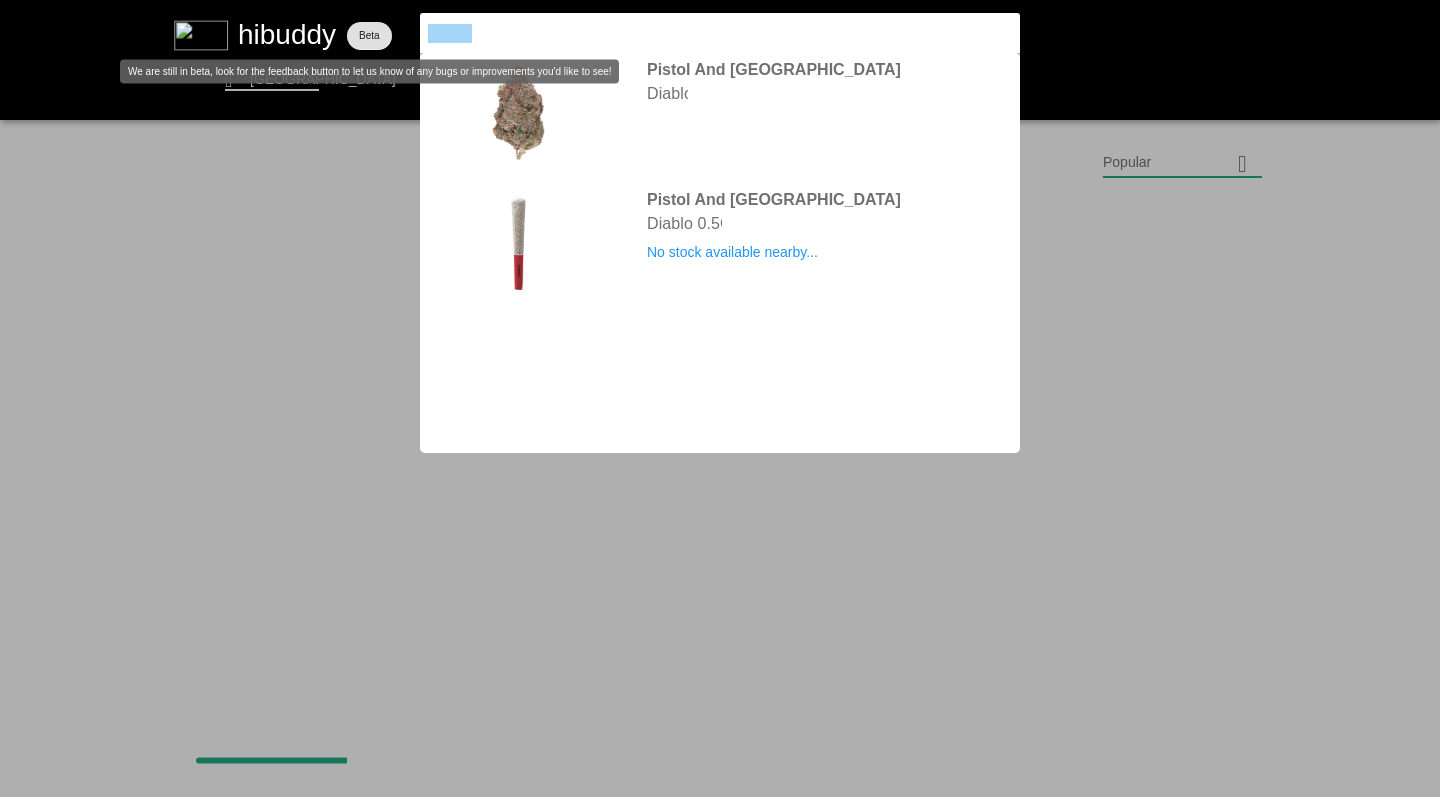drag, startPoint x: 508, startPoint y: 38, endPoint x: 358, endPoint y: 26, distance: 150.47923 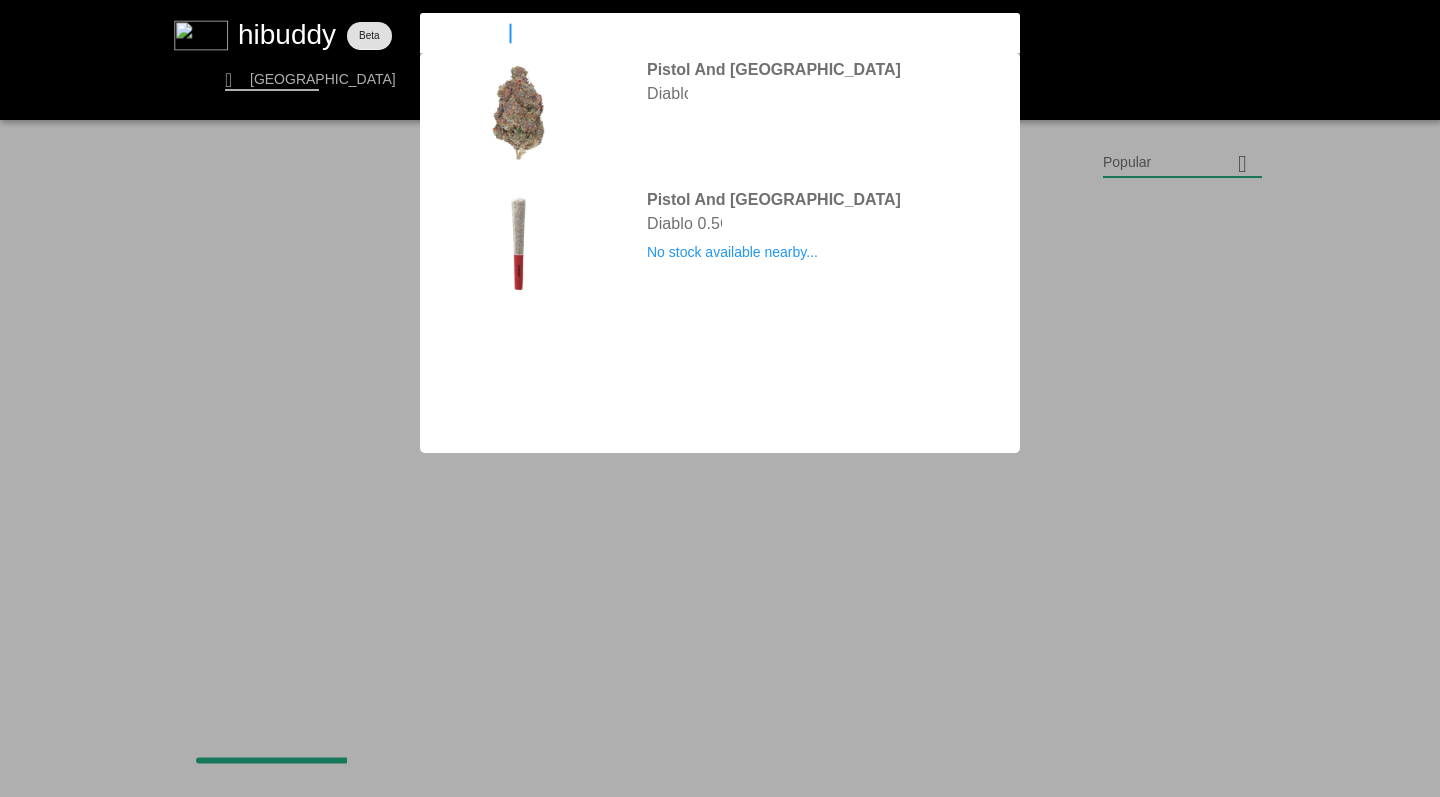 type on "truffle butter" 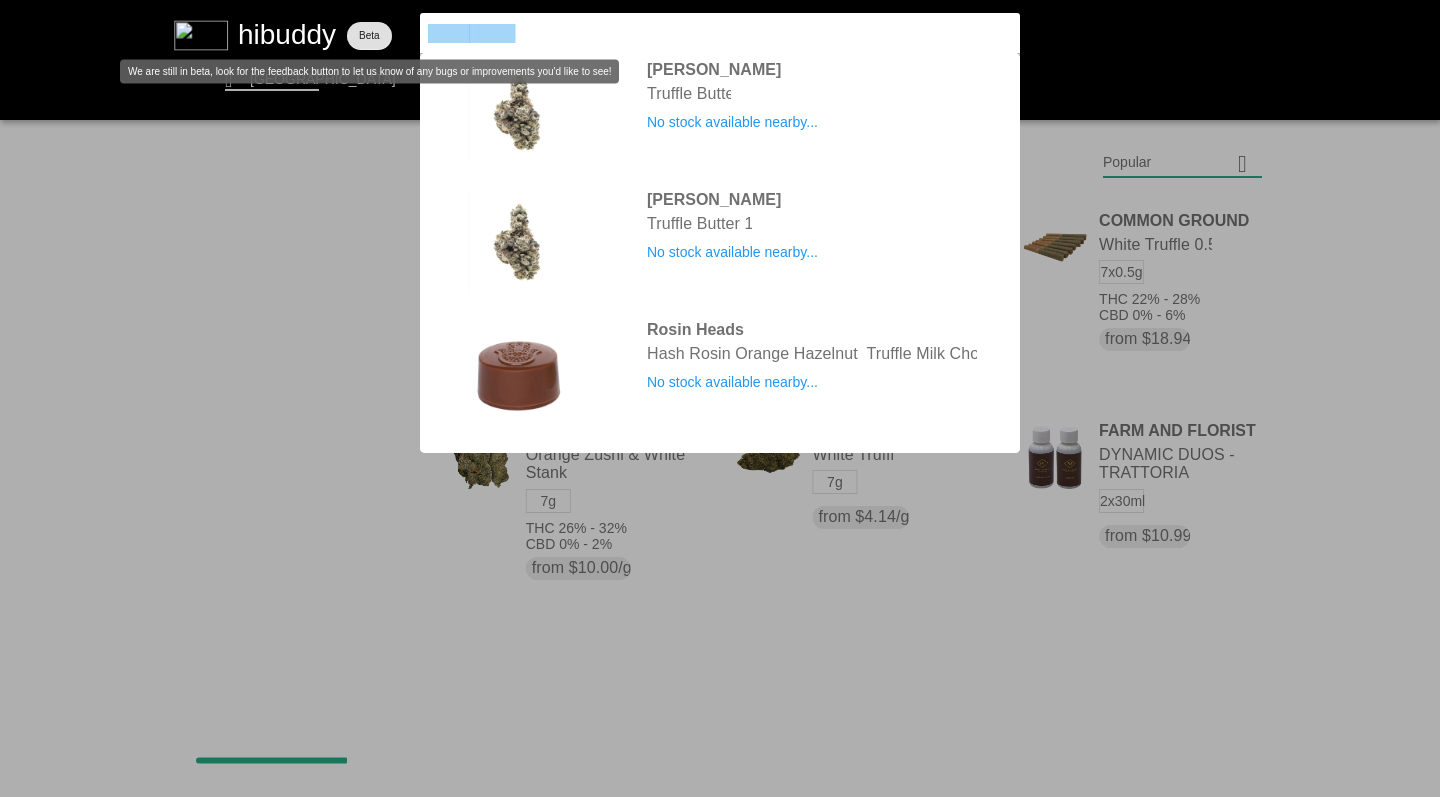 drag, startPoint x: 539, startPoint y: 35, endPoint x: 387, endPoint y: 20, distance: 152.73834 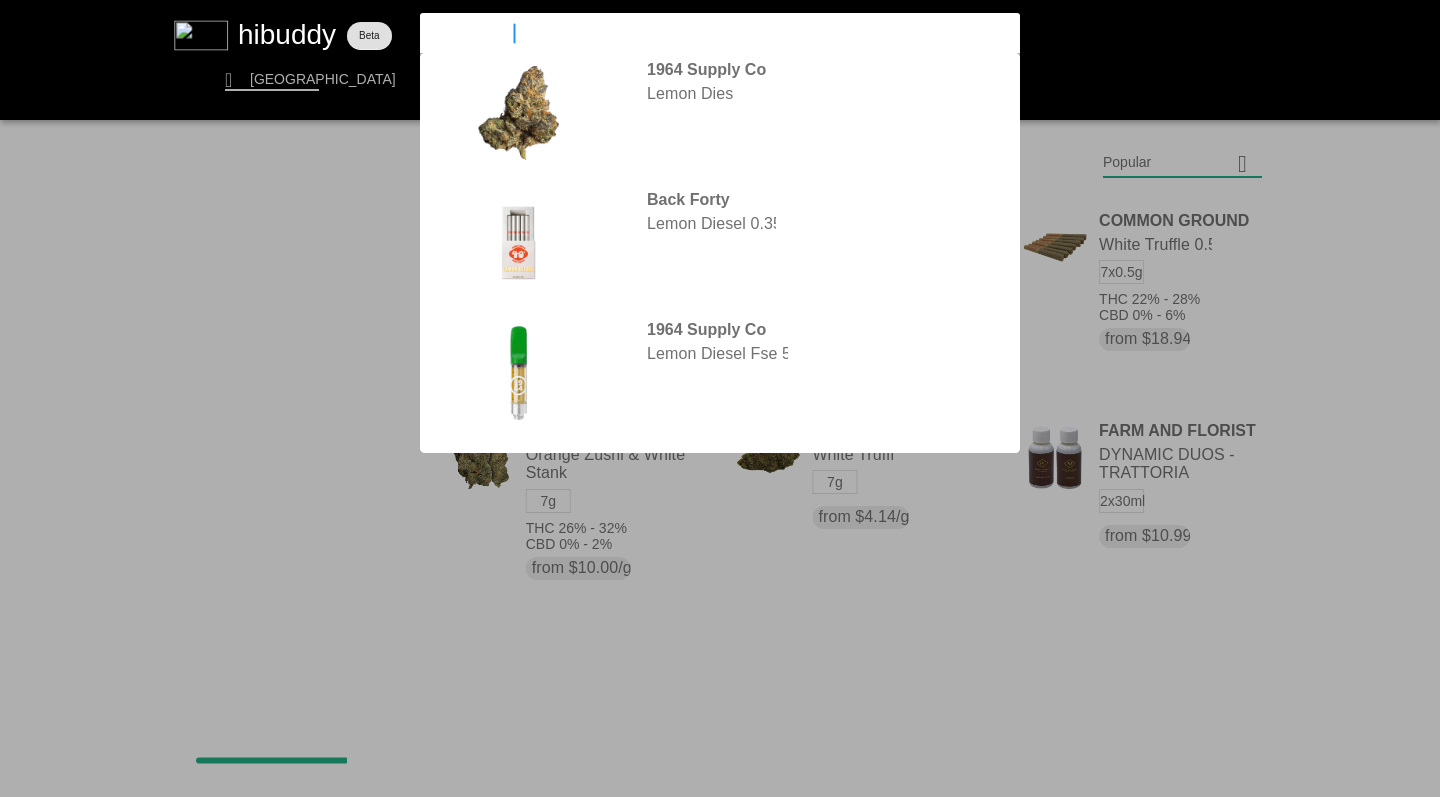 type on "lemon diesel" 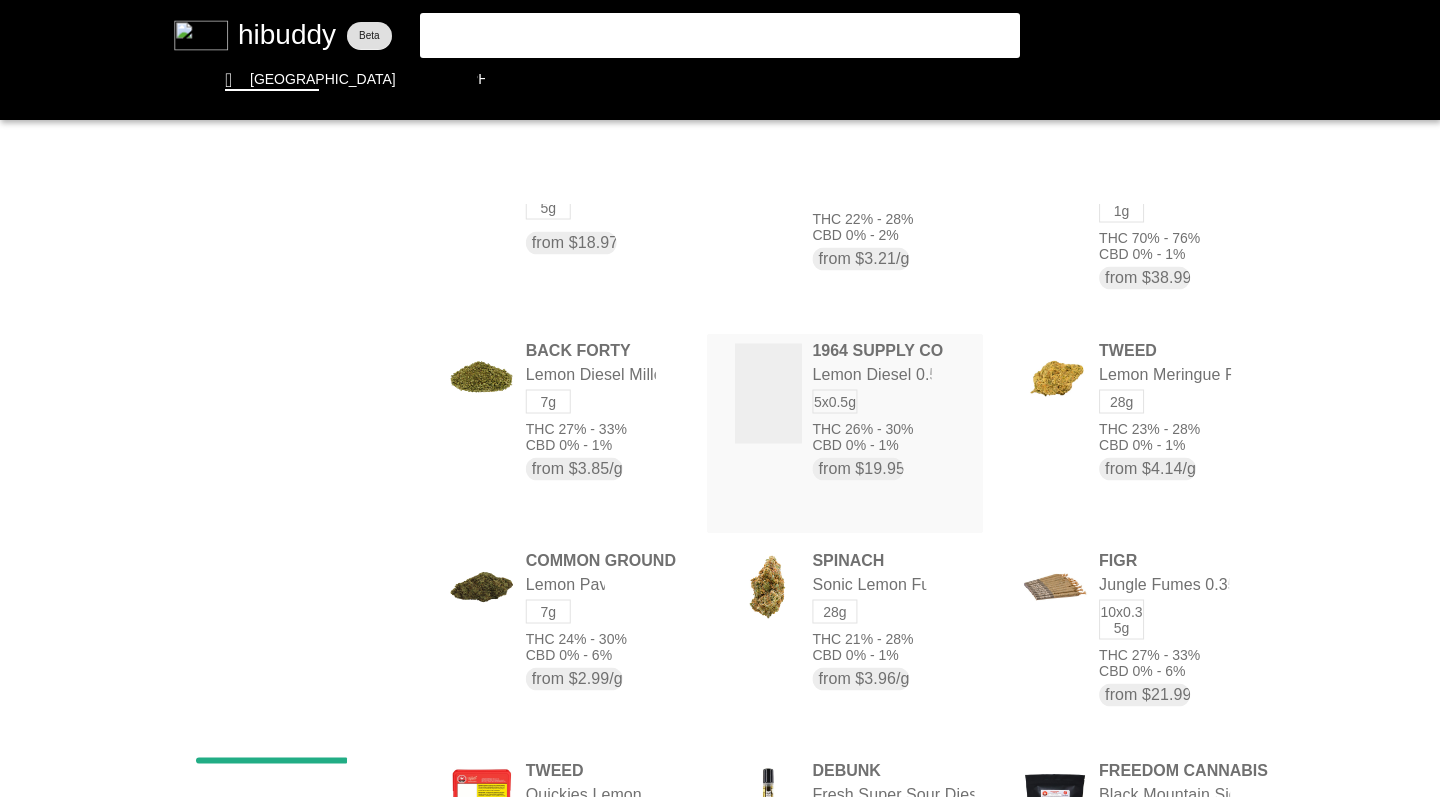 click at bounding box center (720, 398) 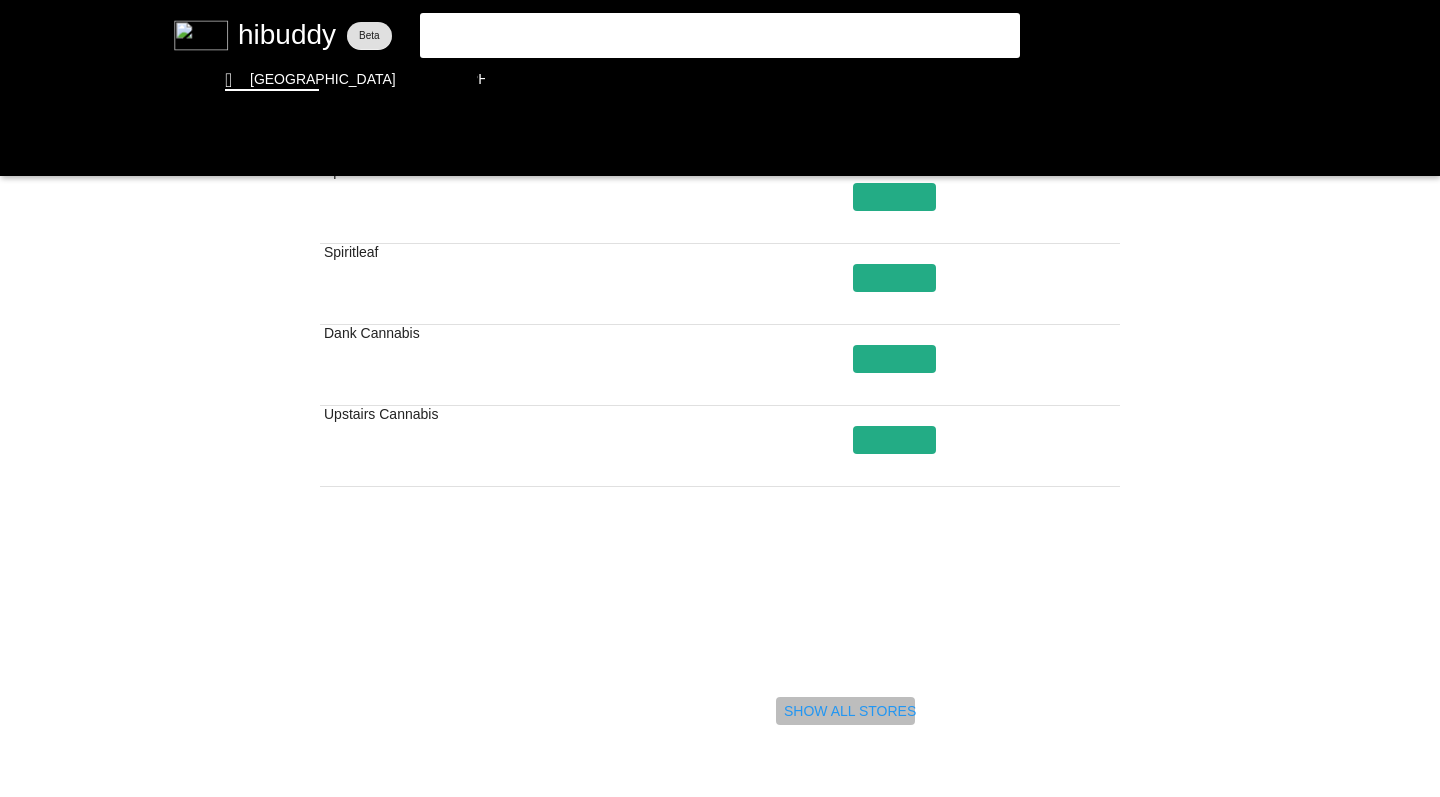 click at bounding box center (720, 398) 